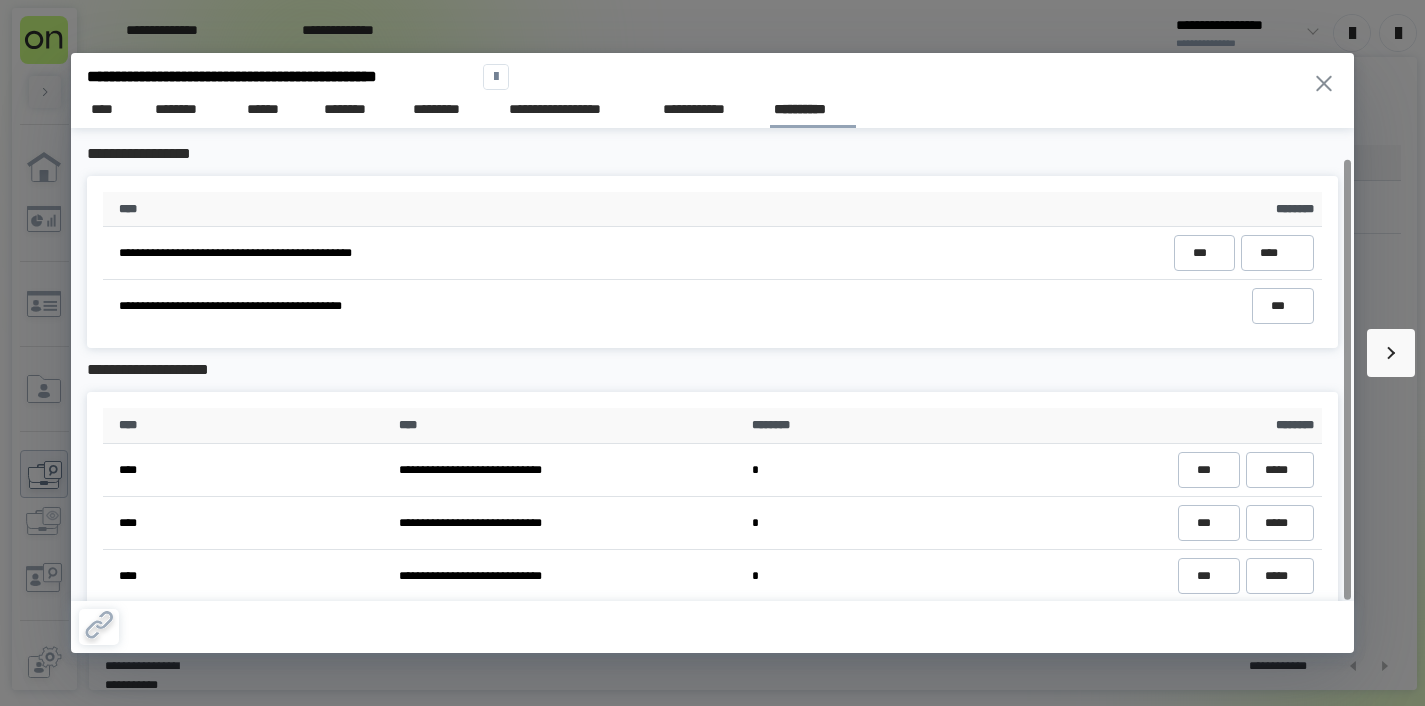 scroll, scrollTop: 0, scrollLeft: 0, axis: both 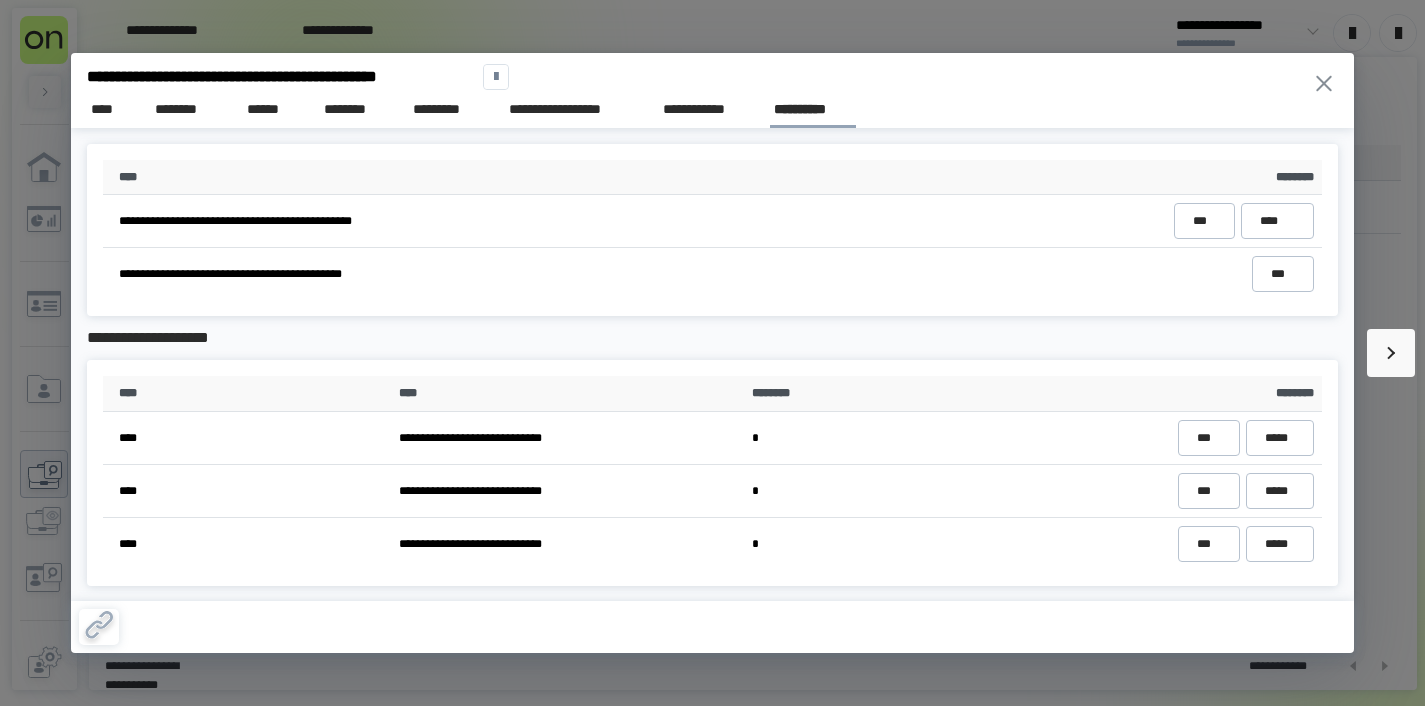 click 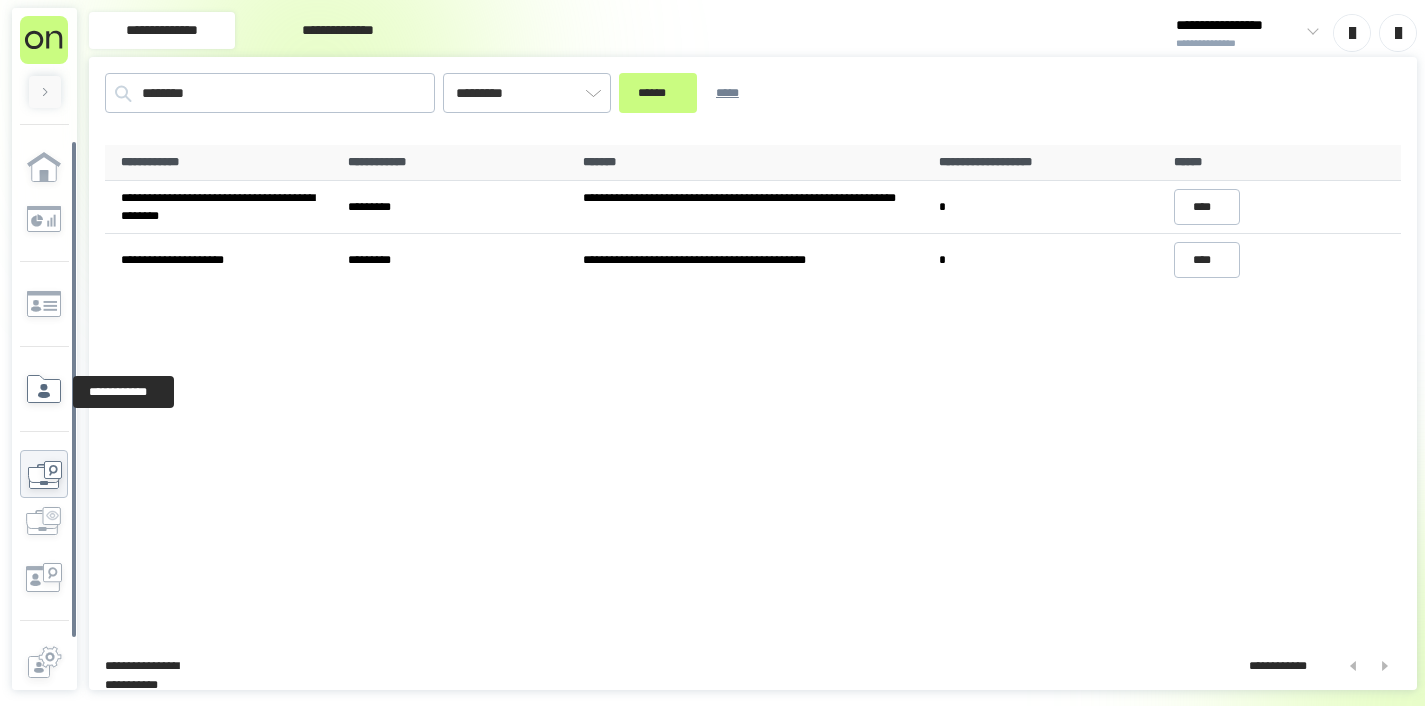 click 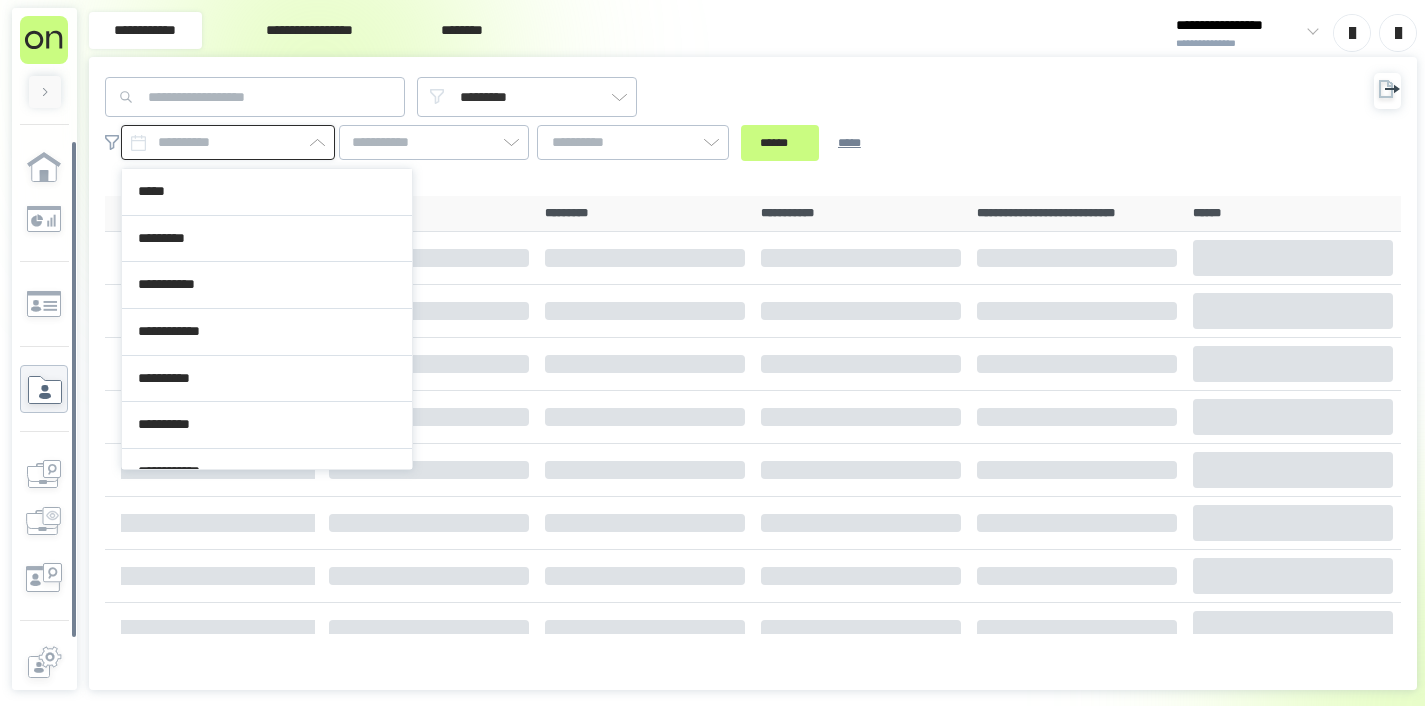 click at bounding box center [228, 142] 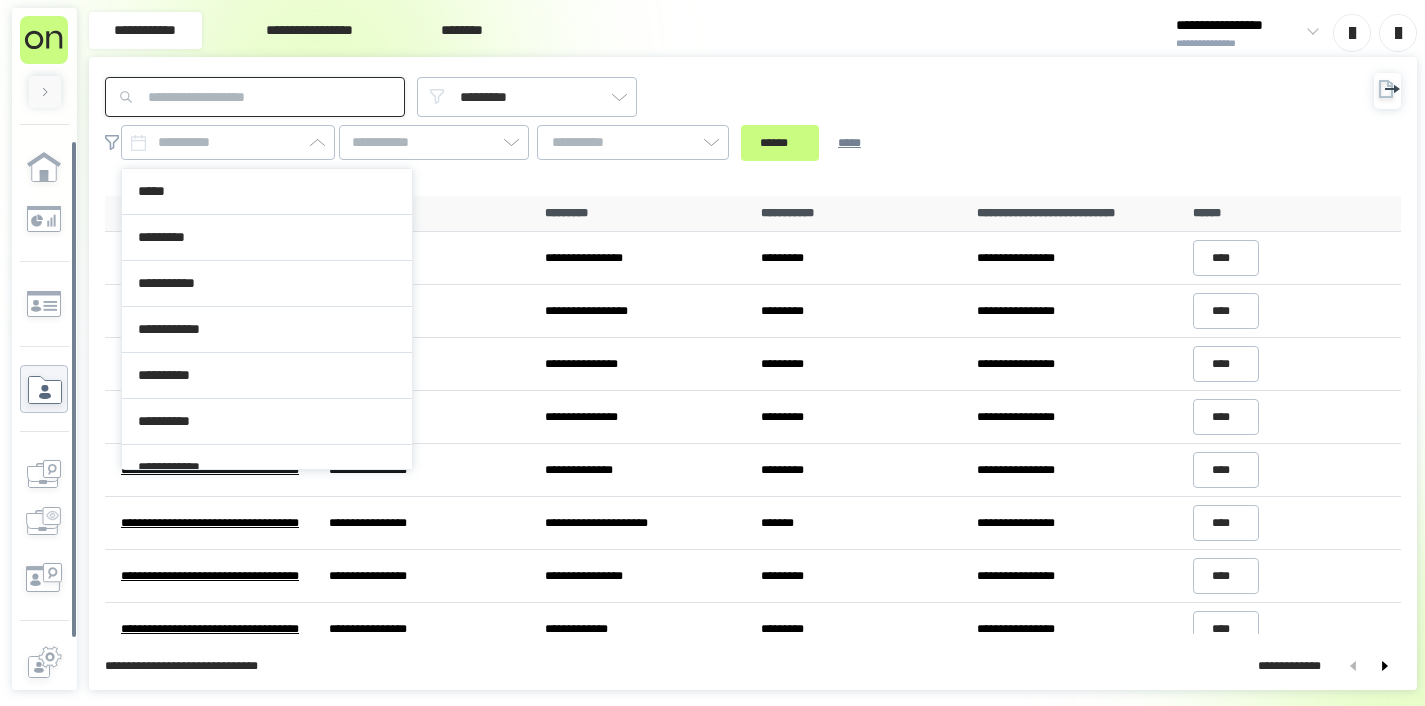 click at bounding box center (255, 97) 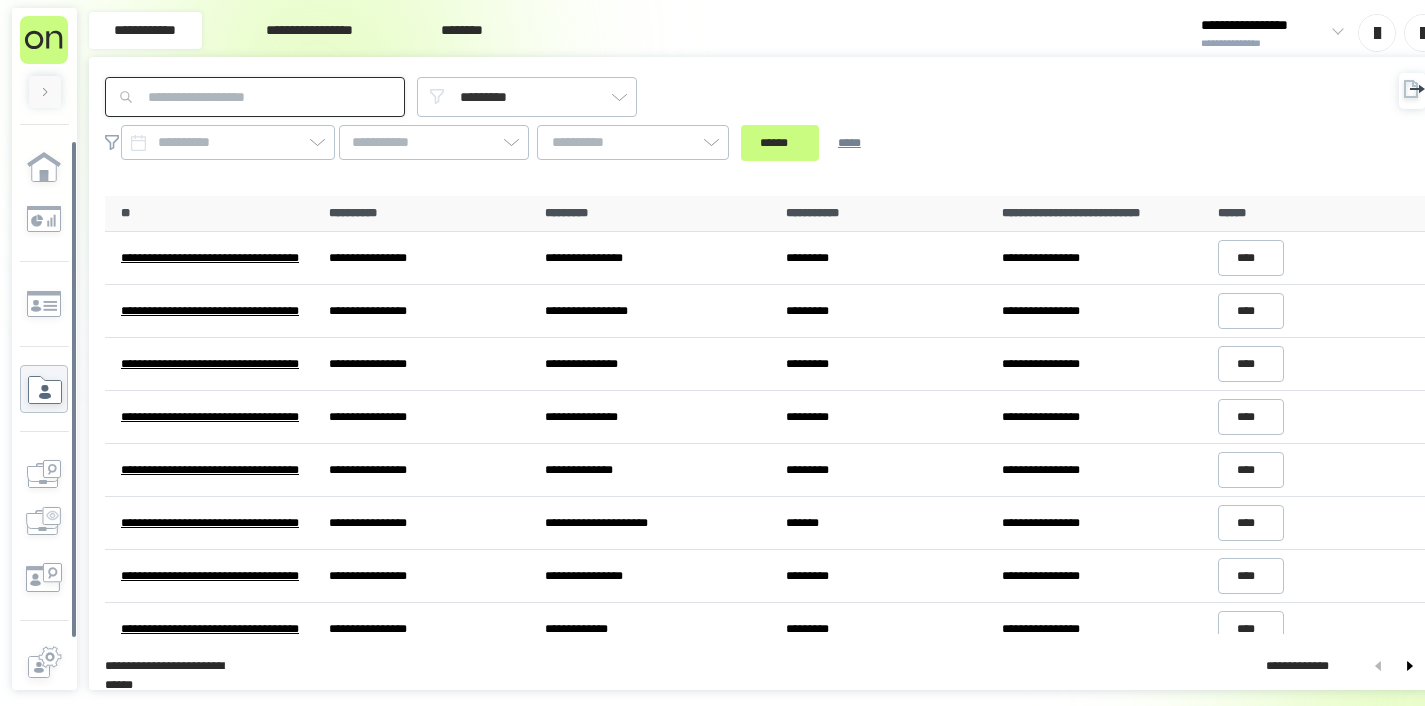 click at bounding box center (255, 97) 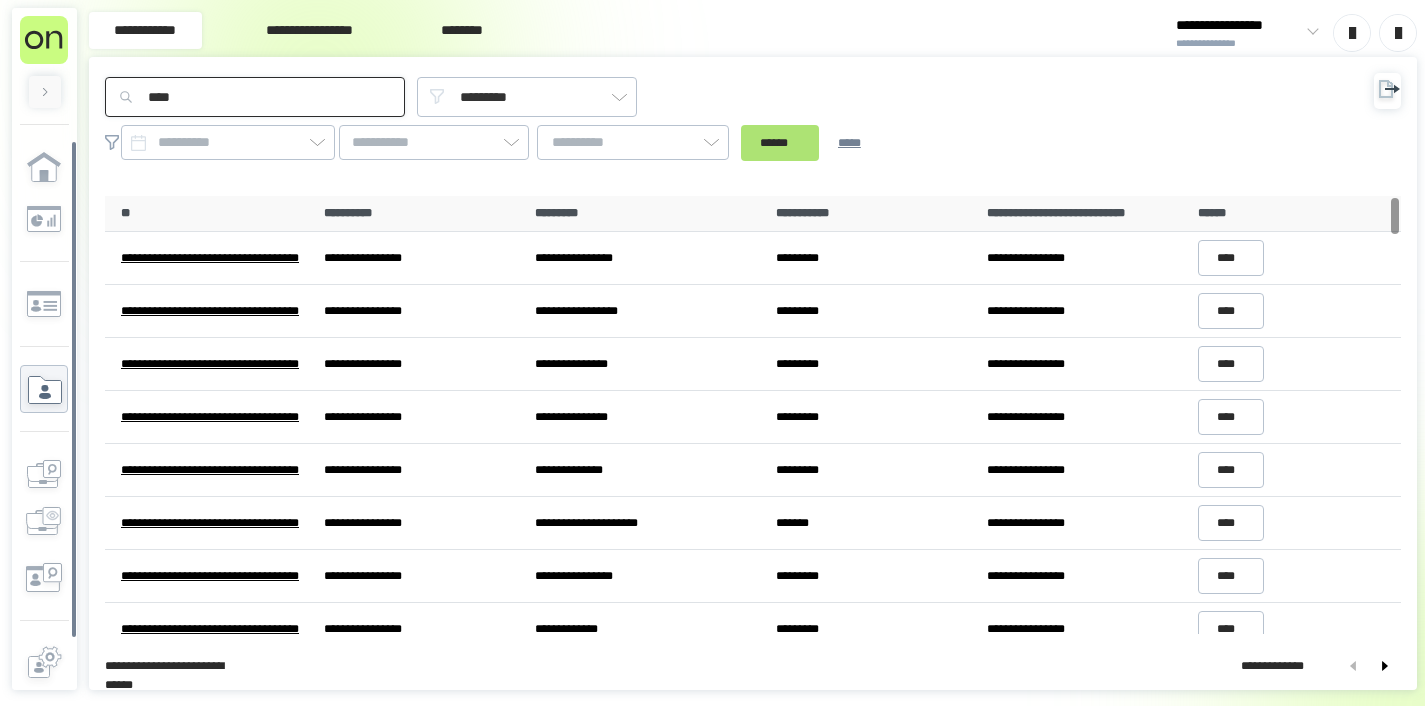 type on "****" 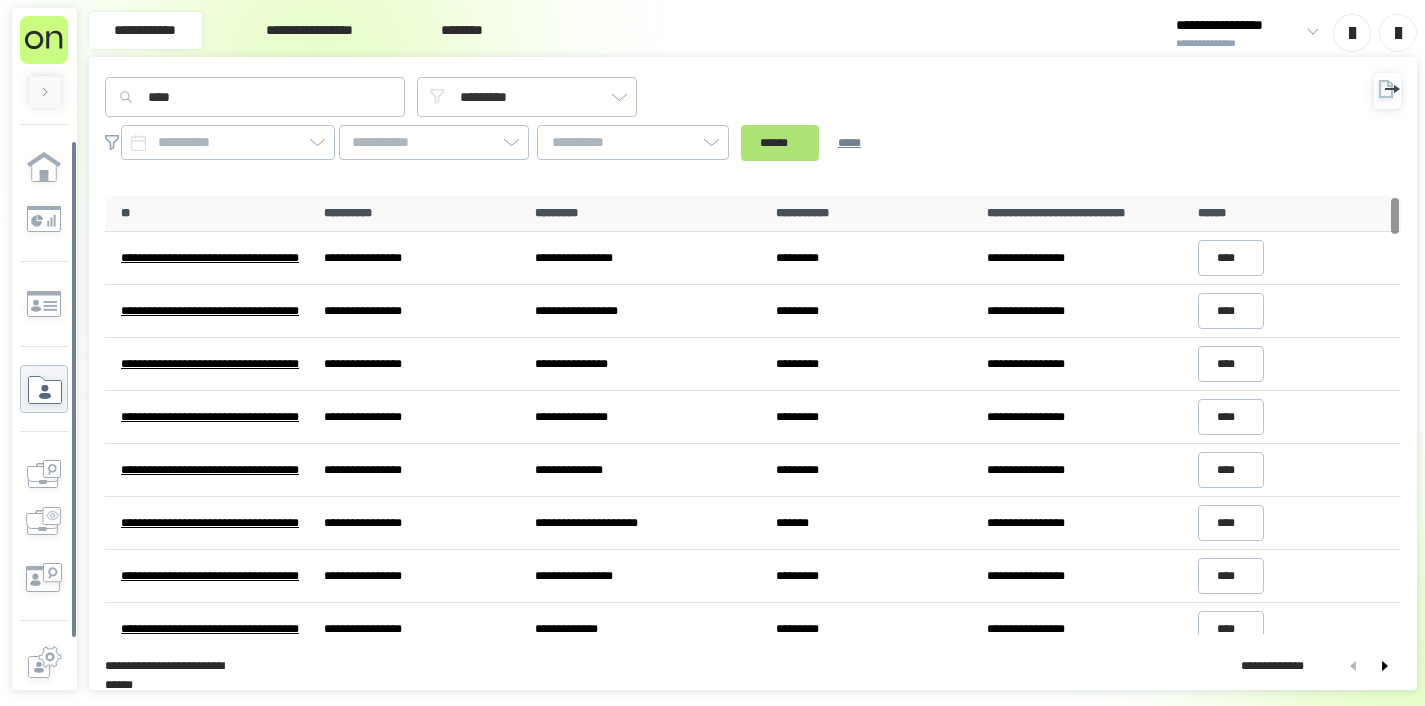 click on "******" at bounding box center (780, 143) 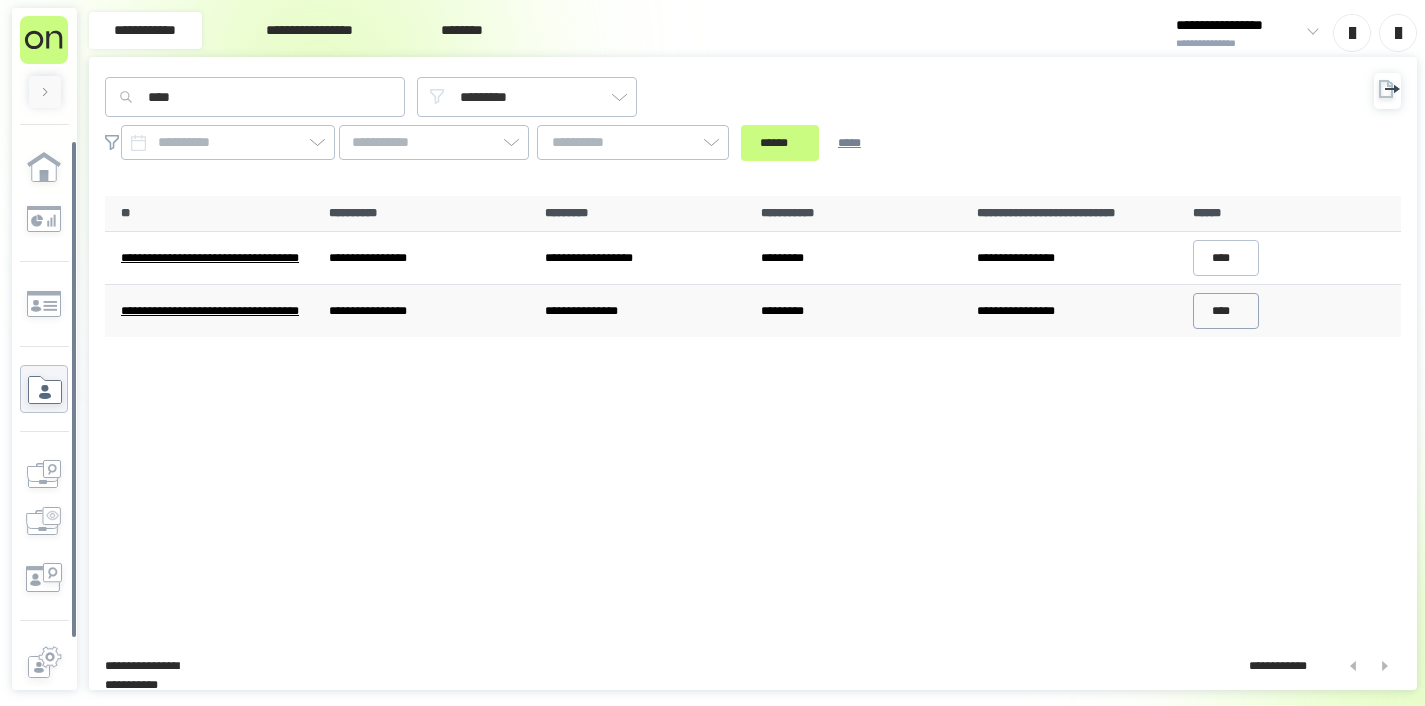 click on "****" at bounding box center (1226, 311) 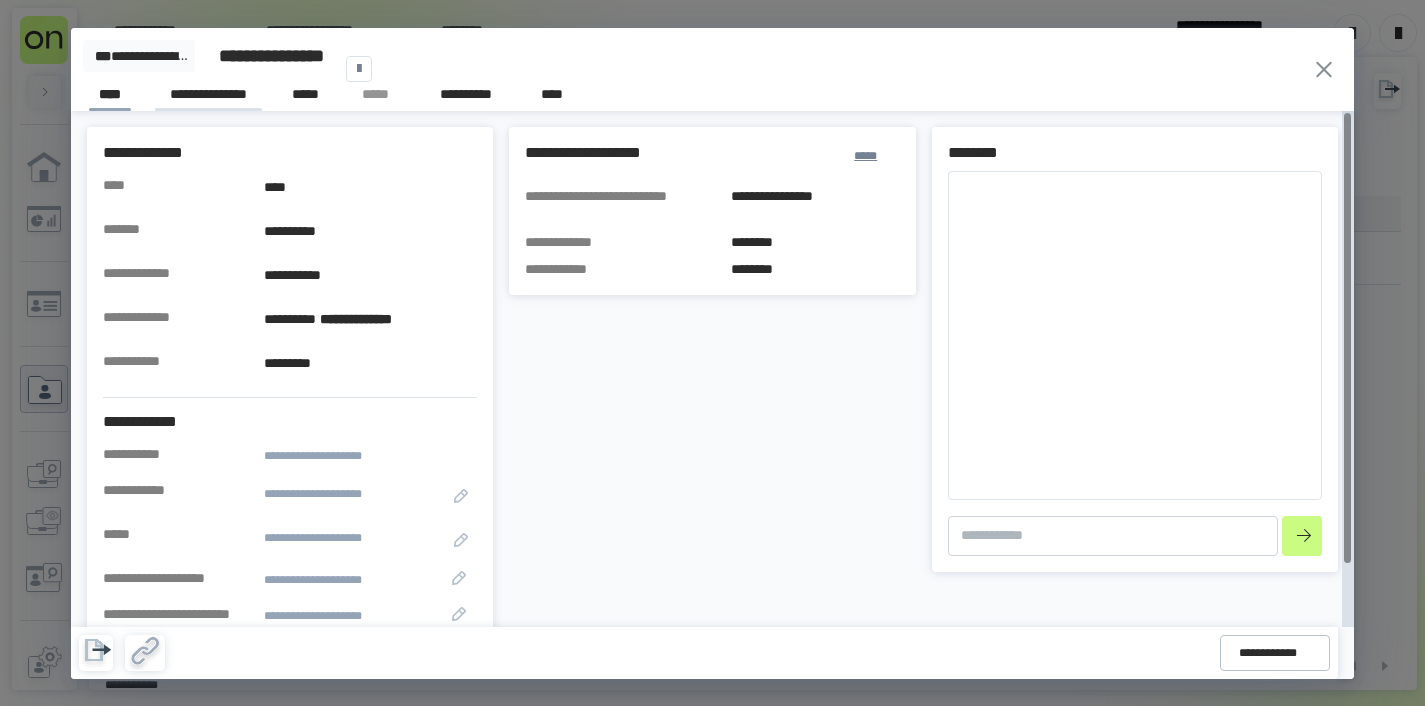 click on "**********" at bounding box center [208, 97] 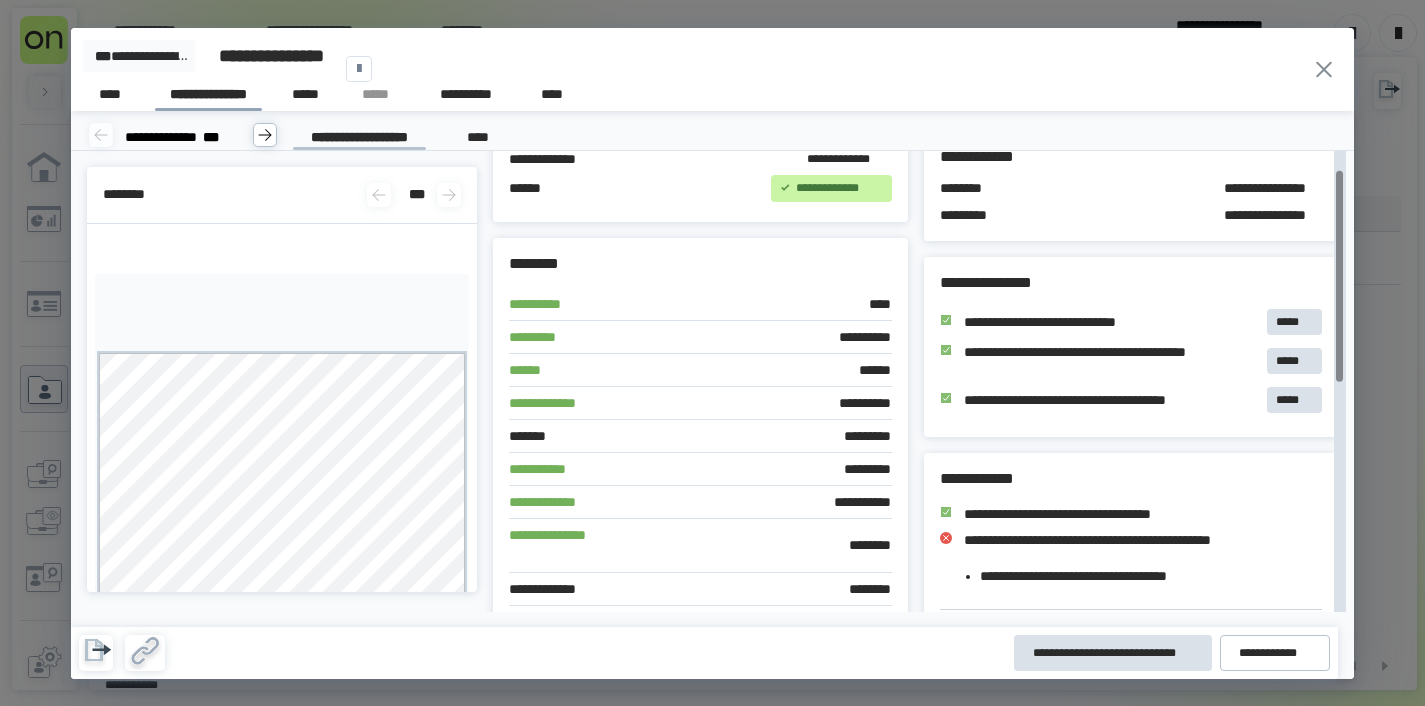 scroll, scrollTop: 40, scrollLeft: 0, axis: vertical 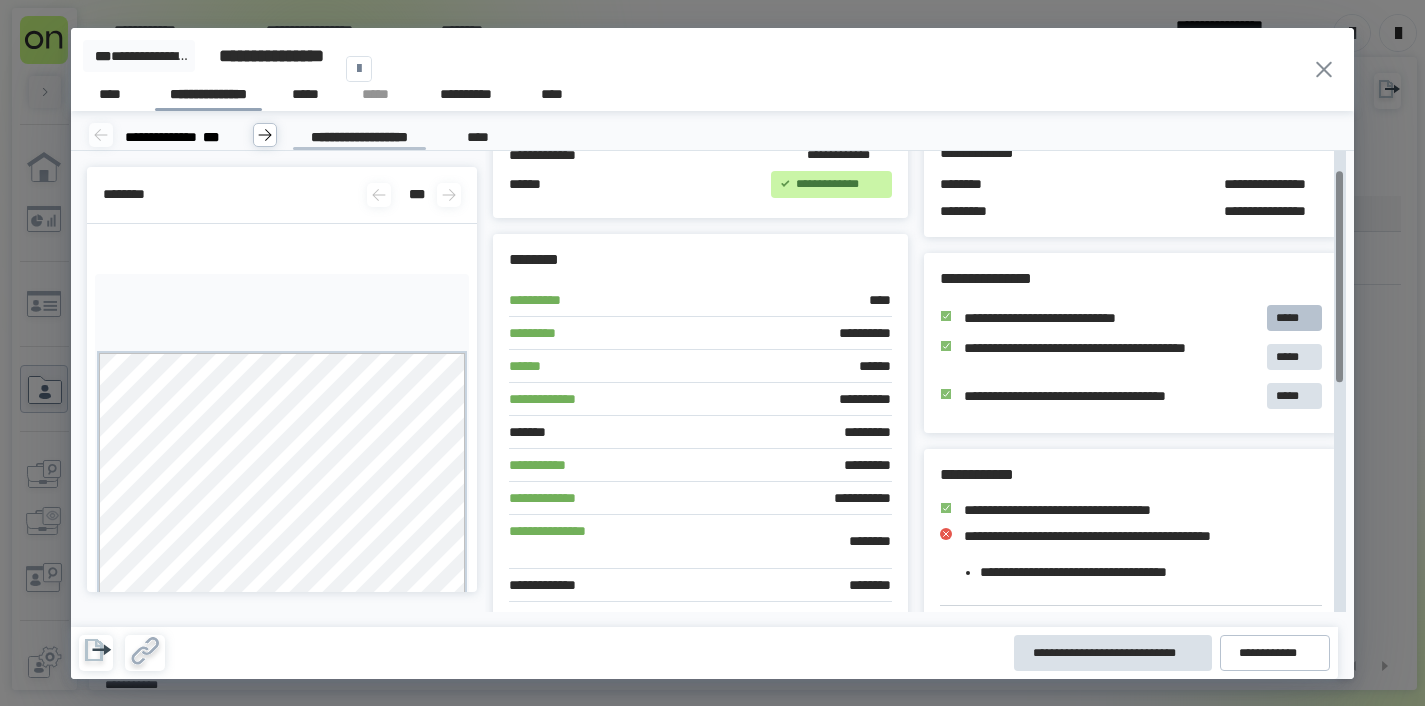click on "*****" at bounding box center (1294, 318) 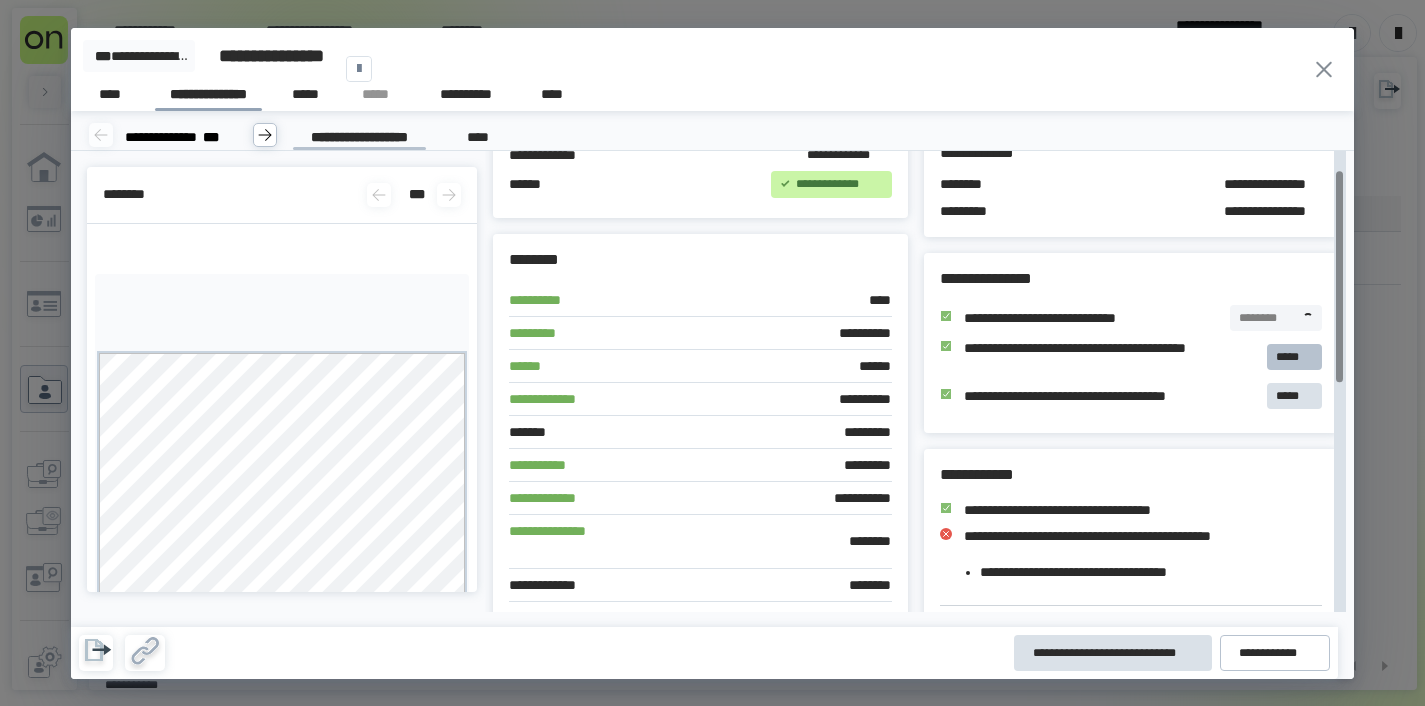 click on "*****" at bounding box center (1294, 357) 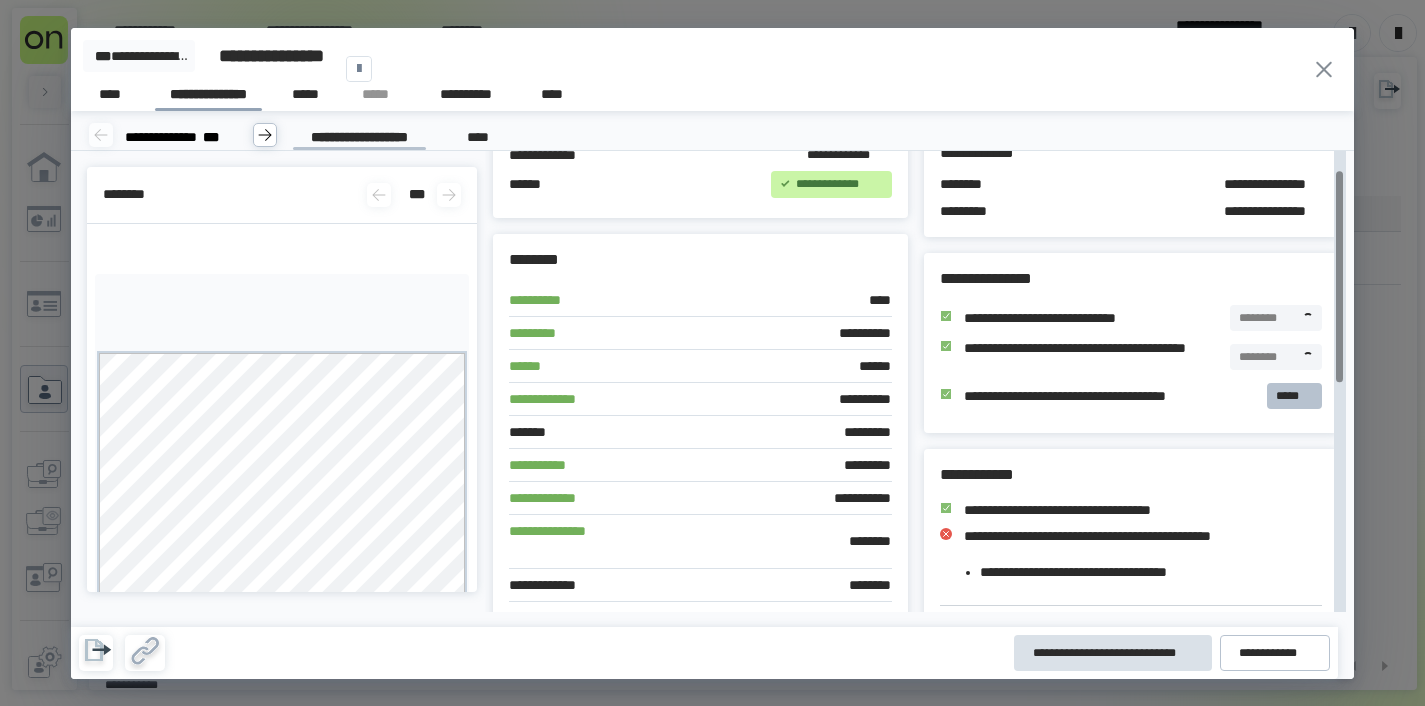 click on "*****" at bounding box center (1294, 396) 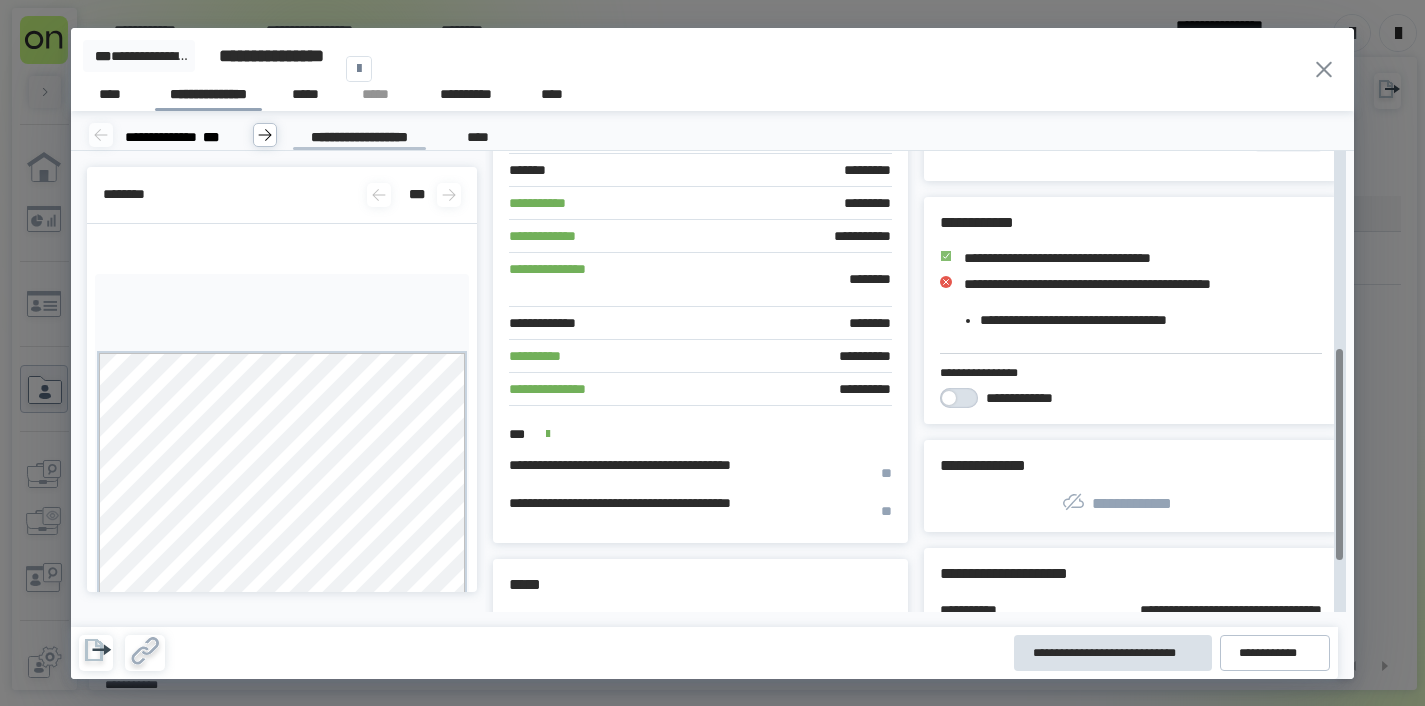 scroll, scrollTop: 429, scrollLeft: 0, axis: vertical 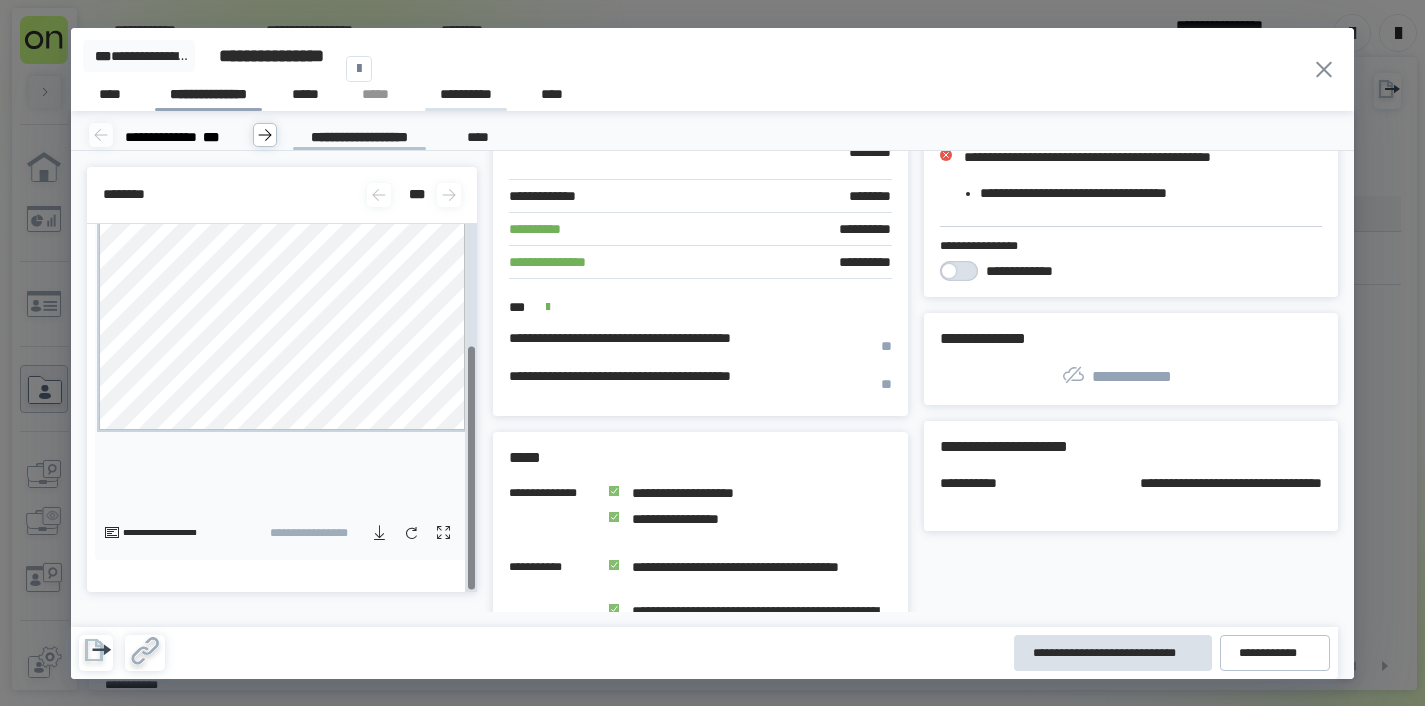 click on "**********" at bounding box center (466, 97) 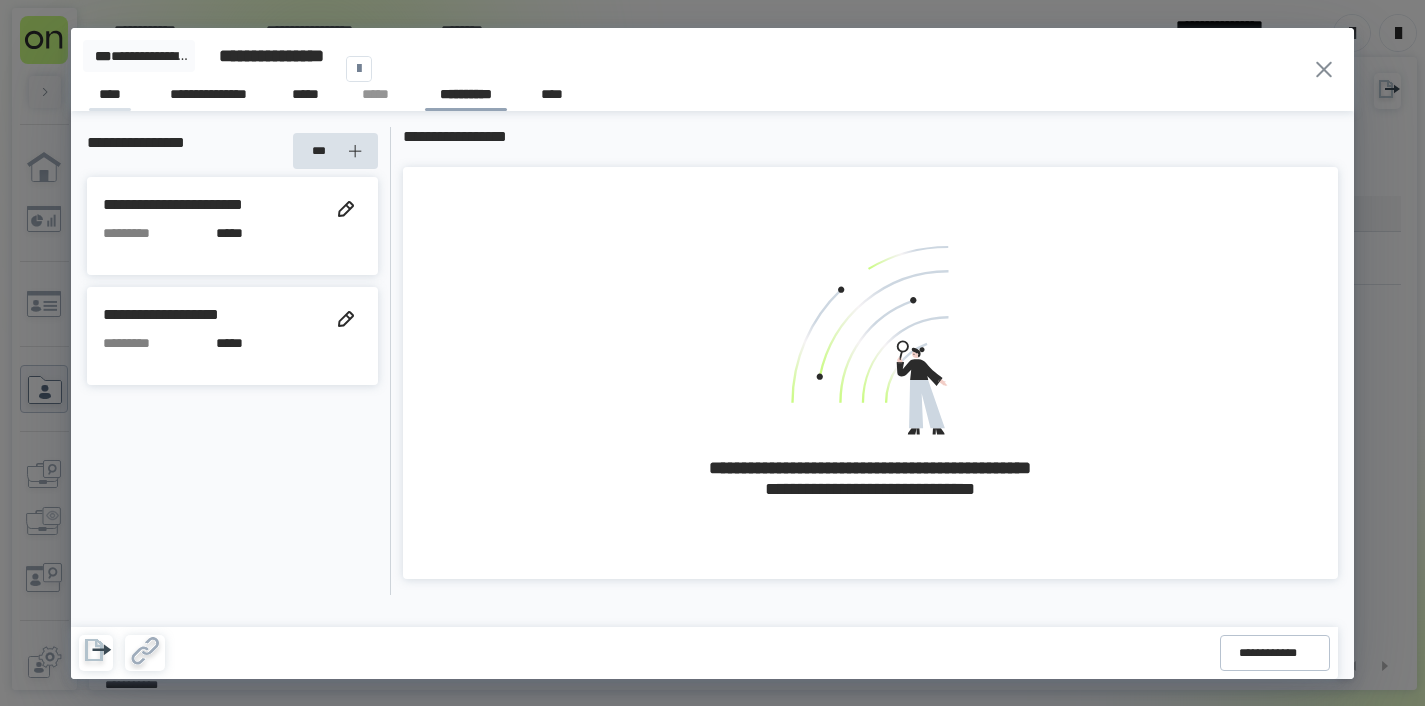 click on "****" at bounding box center (110, 97) 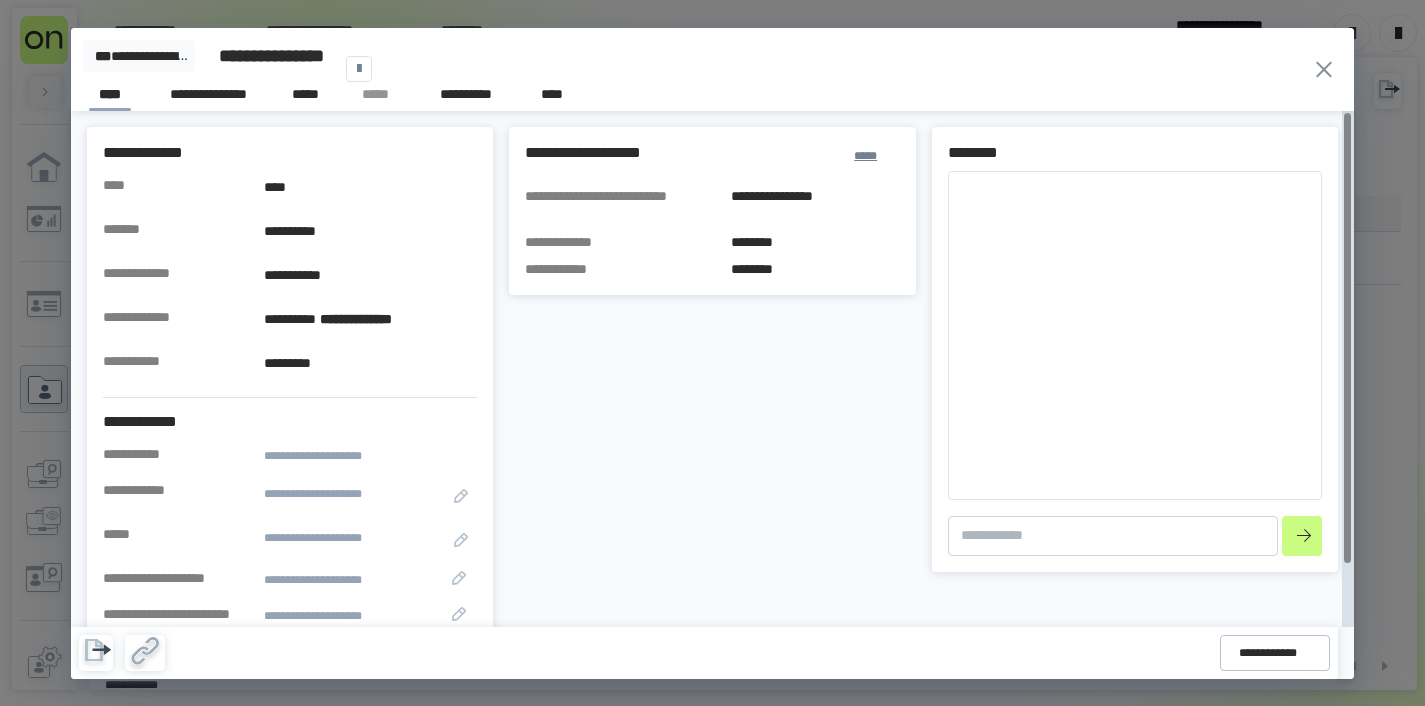 type on "*" 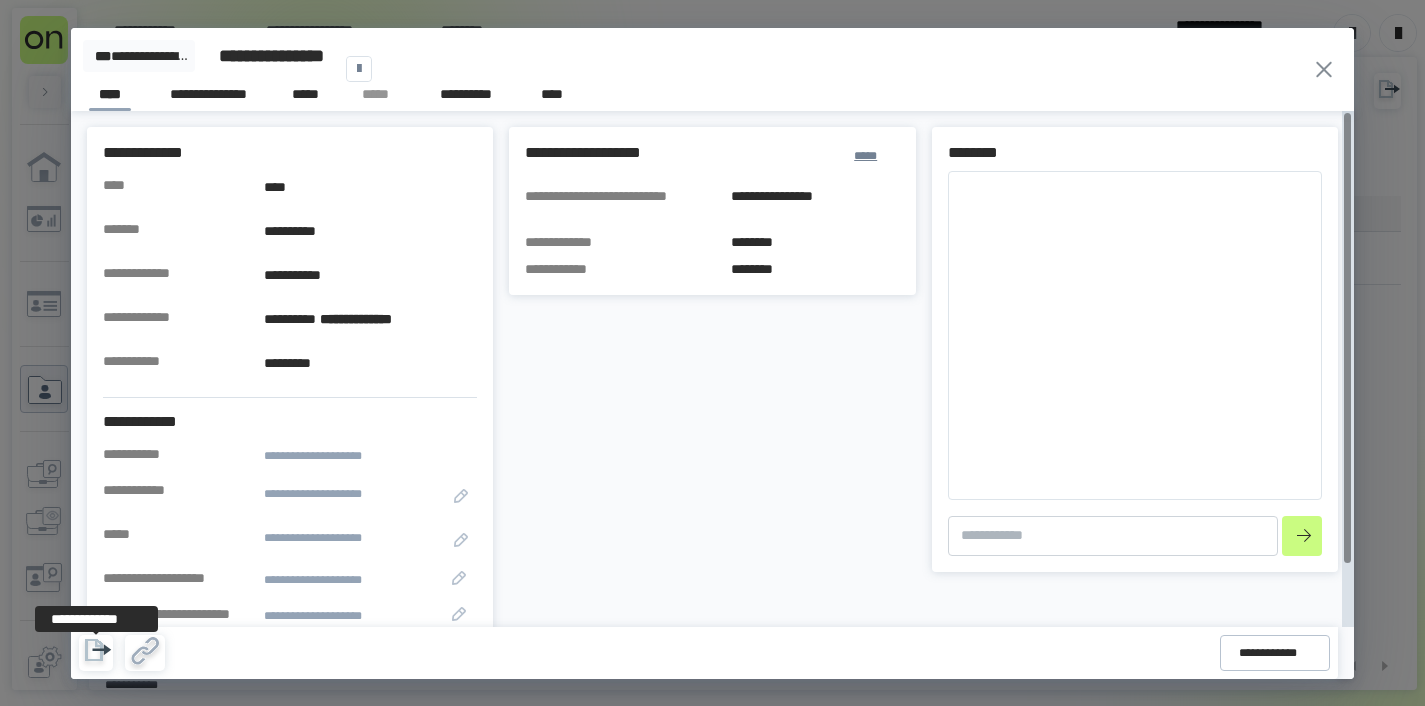 click 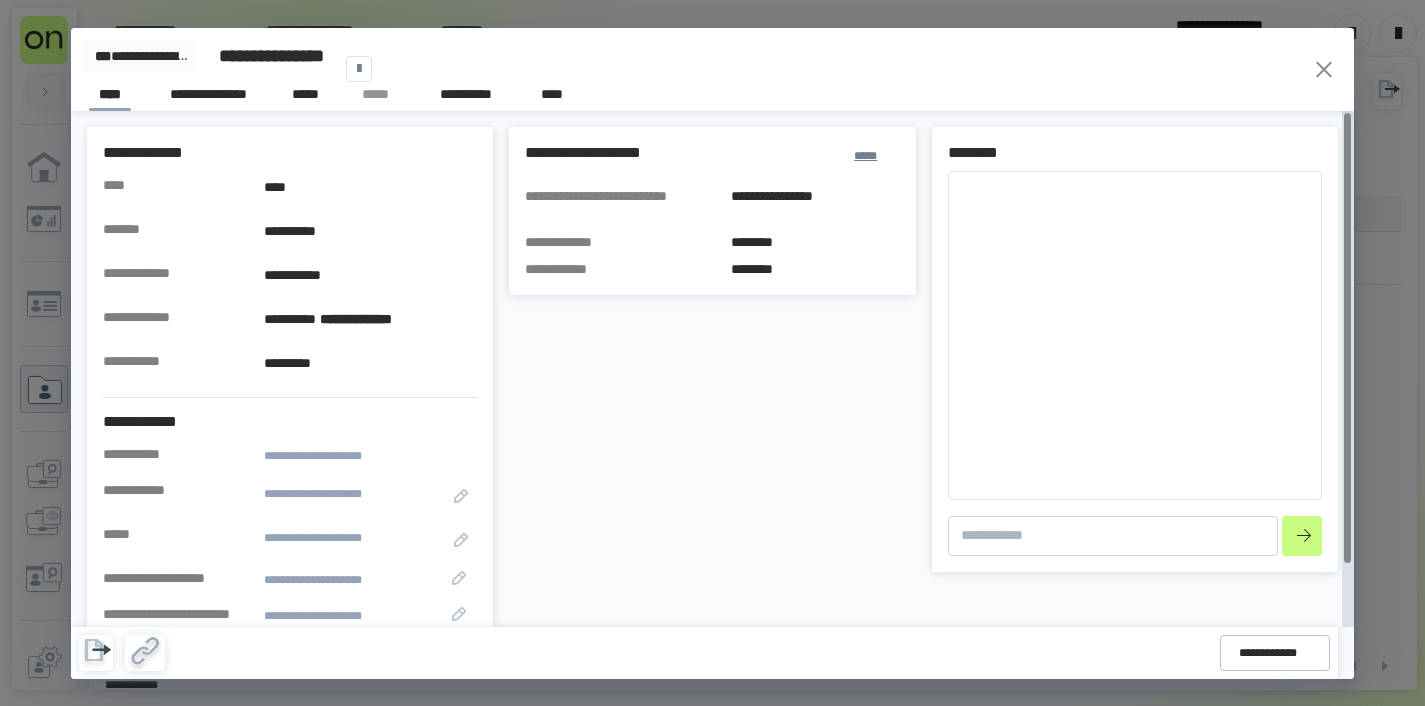 click on "**********" at bounding box center (271, 56) 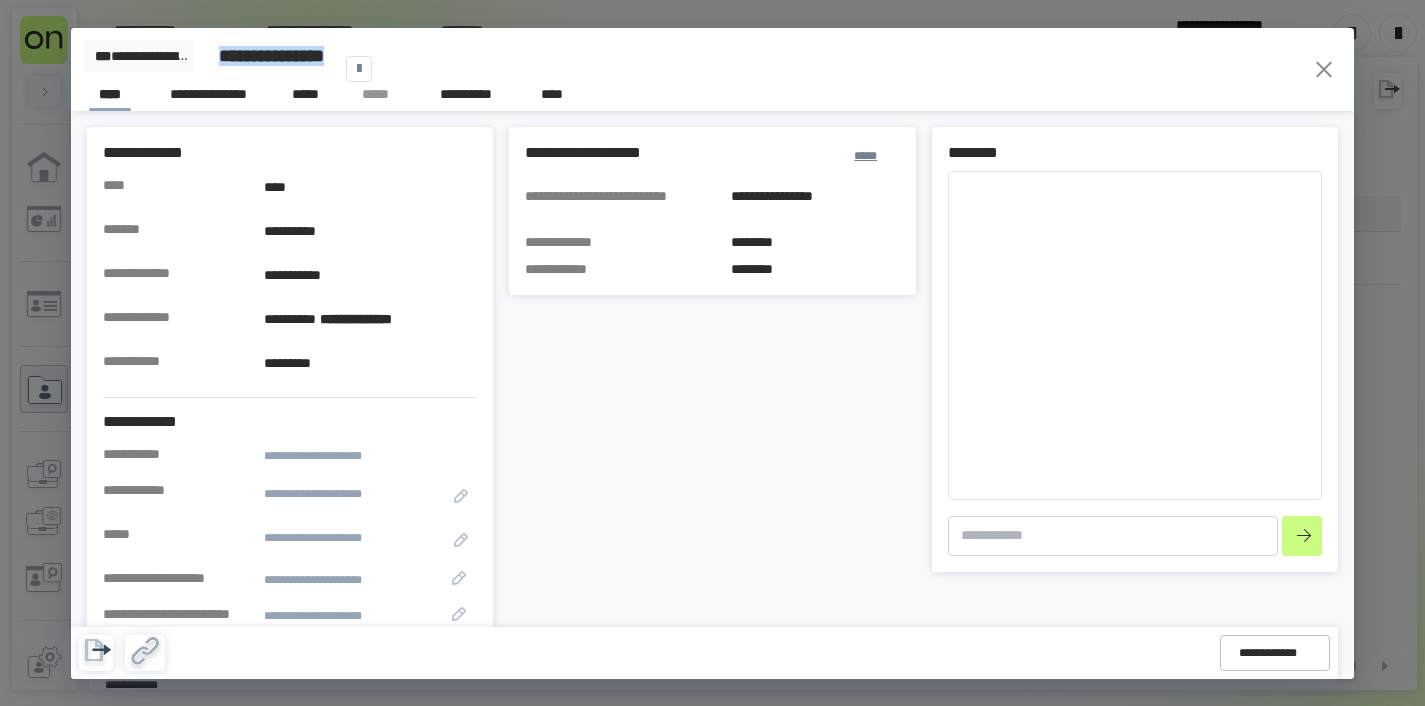 drag, startPoint x: 221, startPoint y: 42, endPoint x: 316, endPoint y: 70, distance: 99.0404 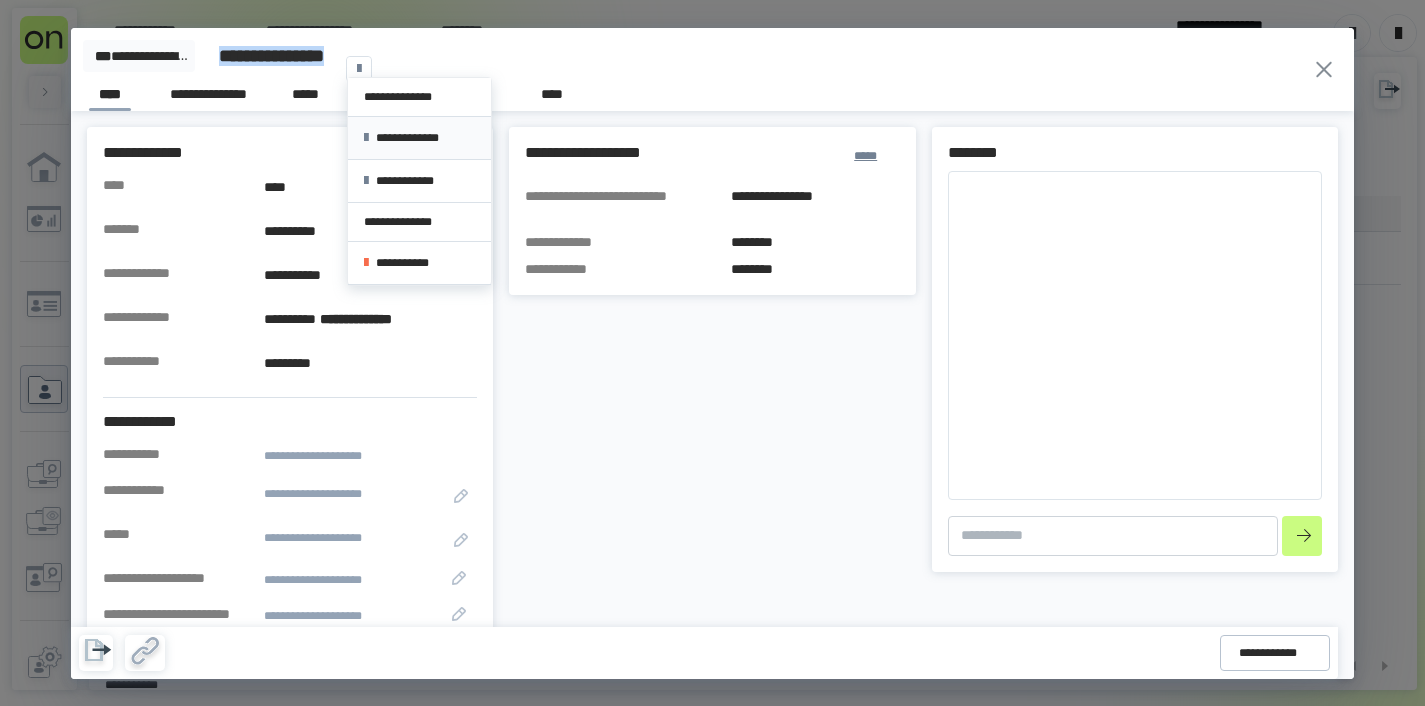 click on "**********" at bounding box center (419, 138) 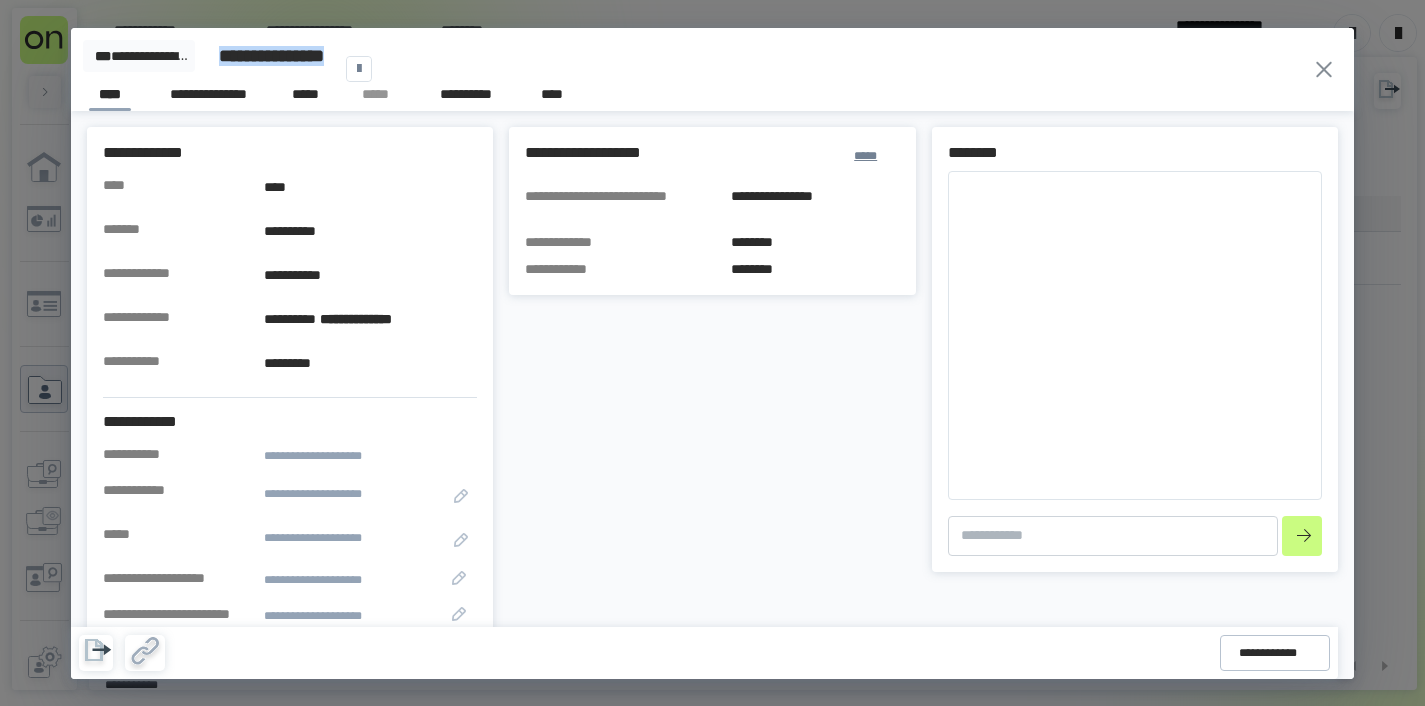 click 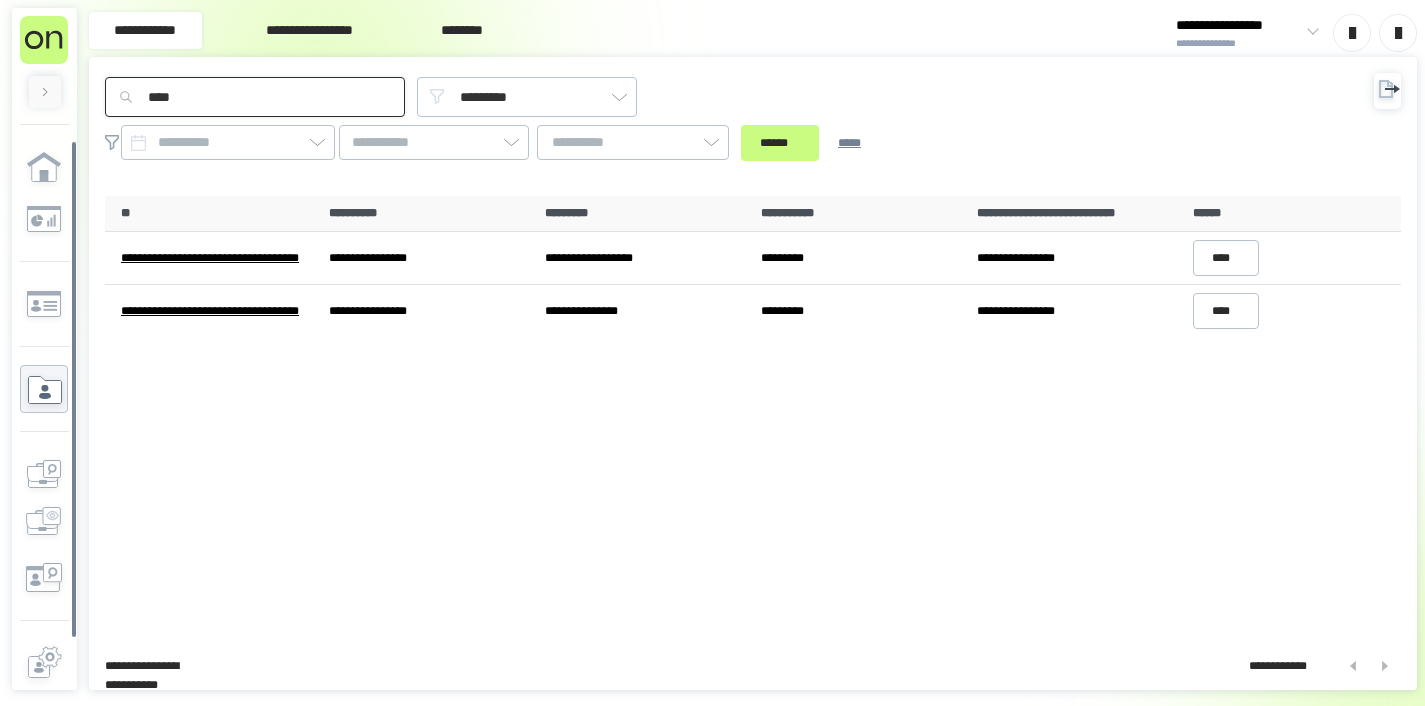 drag, startPoint x: 274, startPoint y: 100, endPoint x: -45, endPoint y: 80, distance: 319.62634 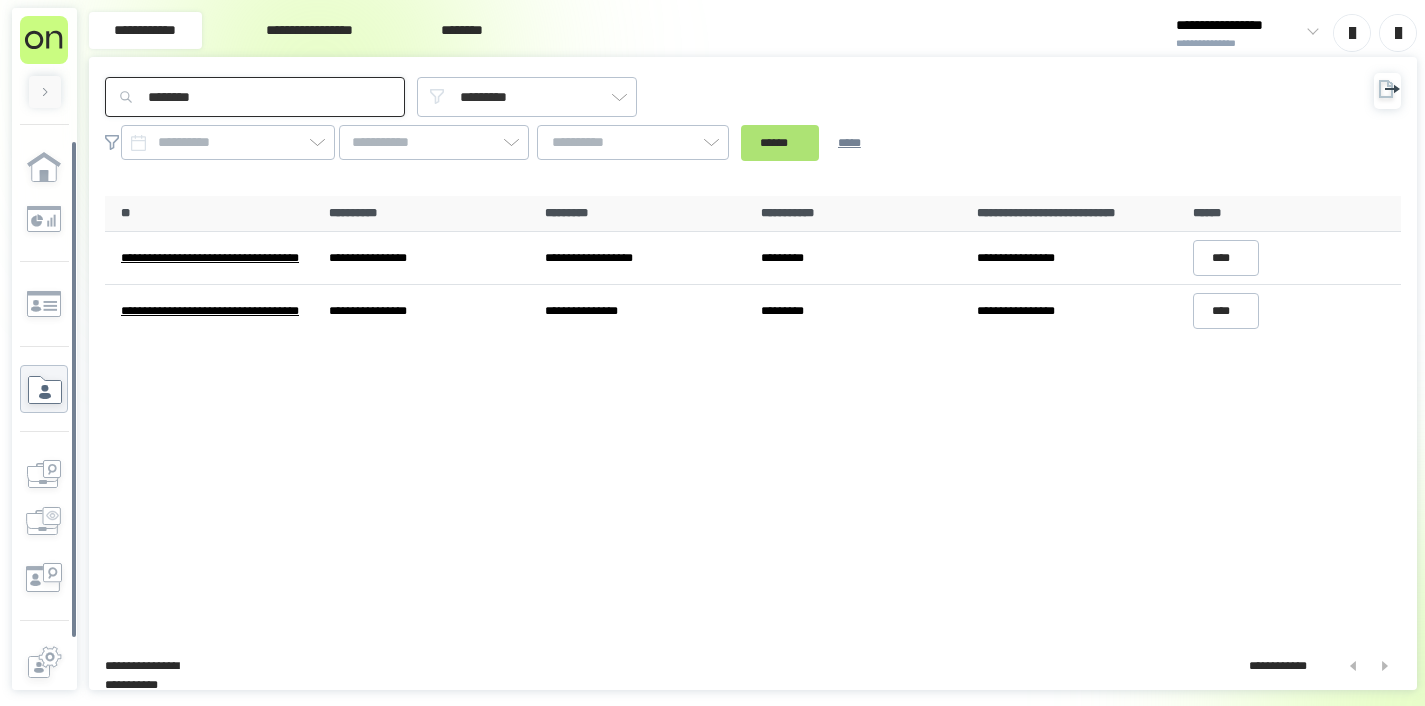 type on "********" 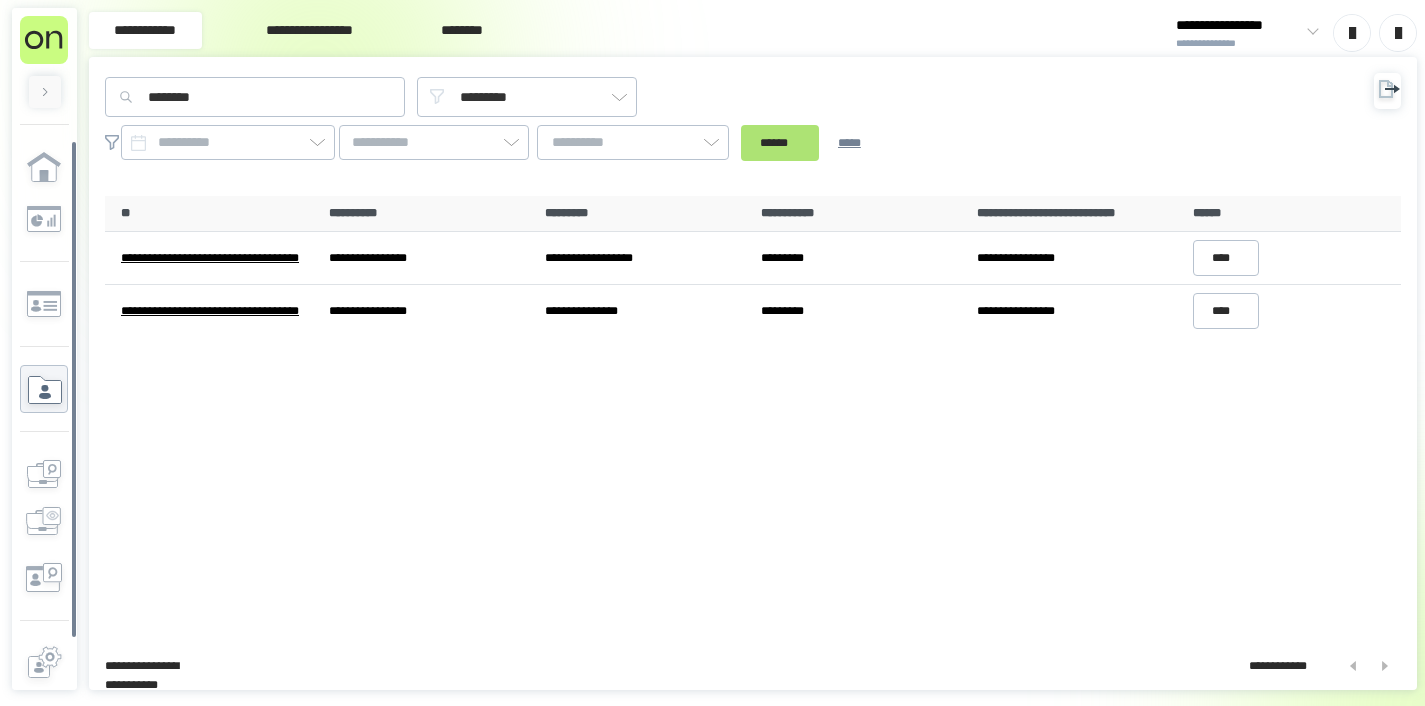 click on "******" at bounding box center [780, 143] 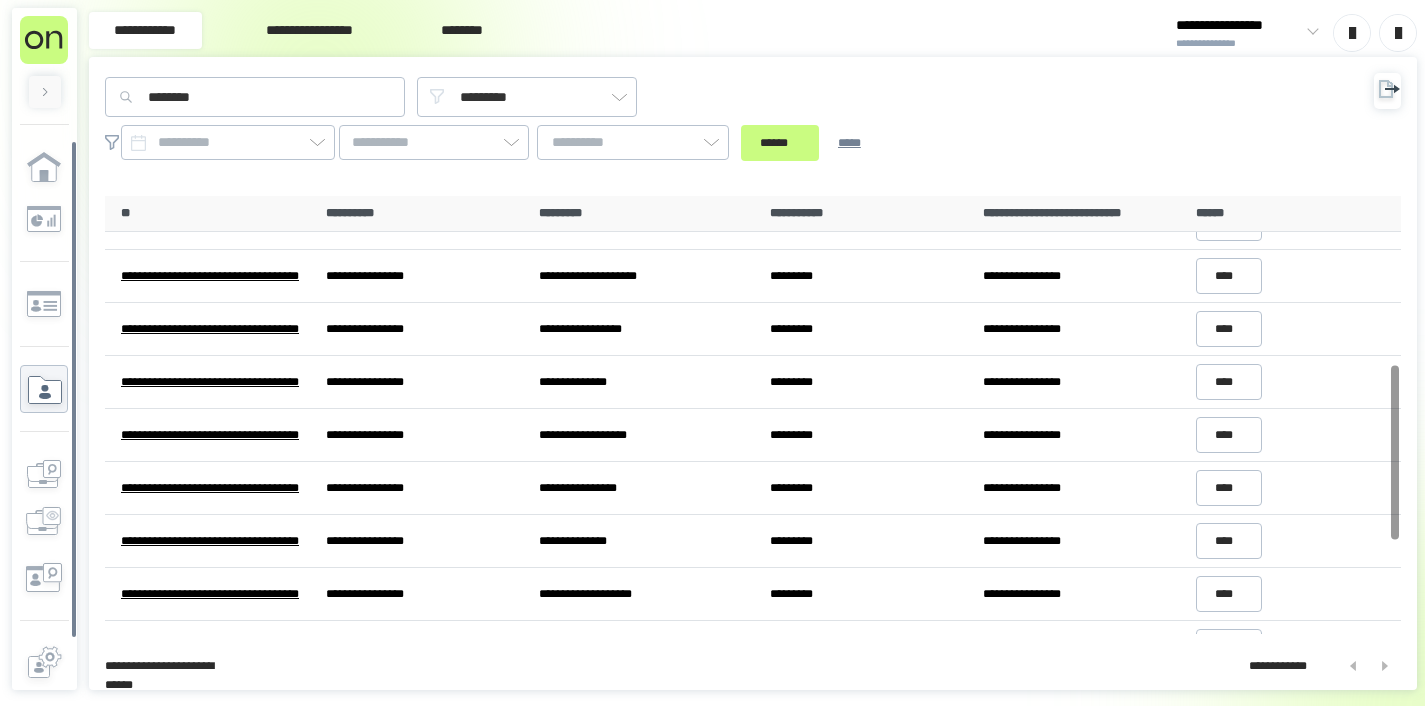 scroll, scrollTop: 429, scrollLeft: 0, axis: vertical 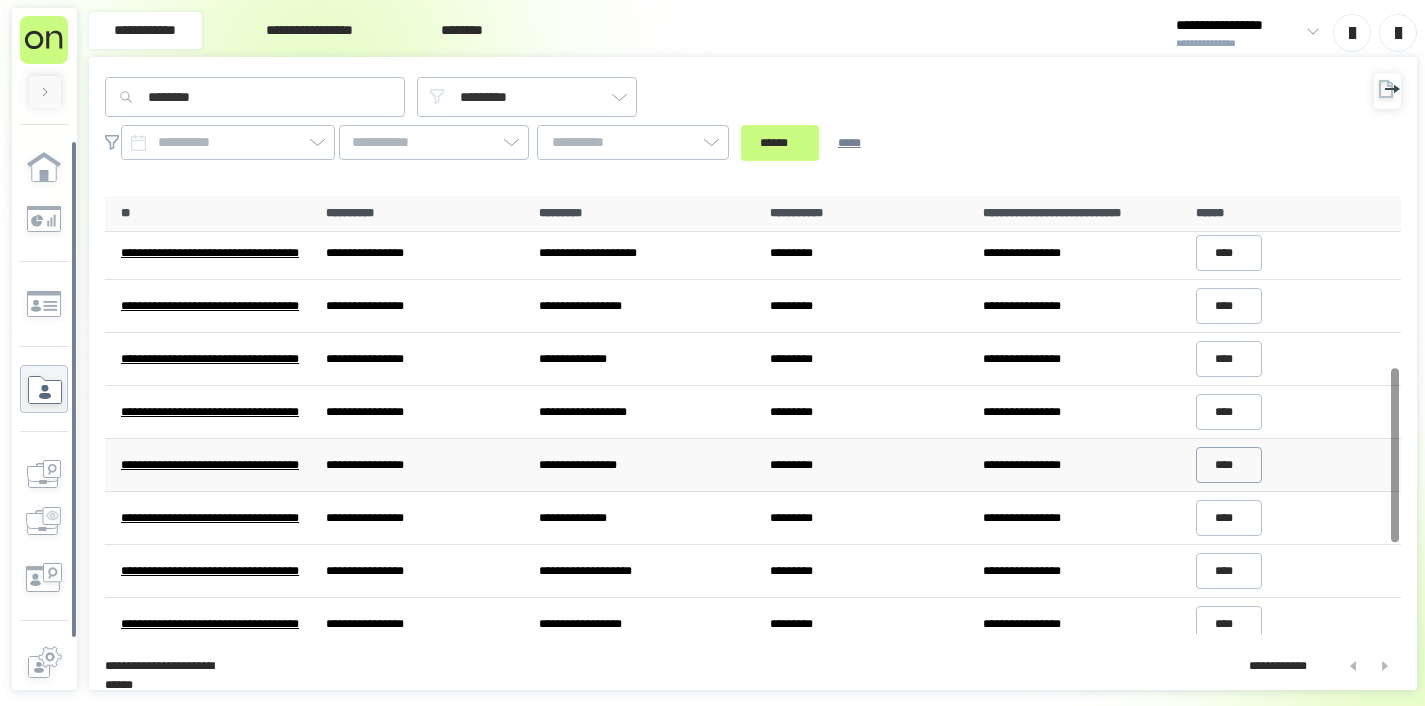click on "****" at bounding box center (1229, 465) 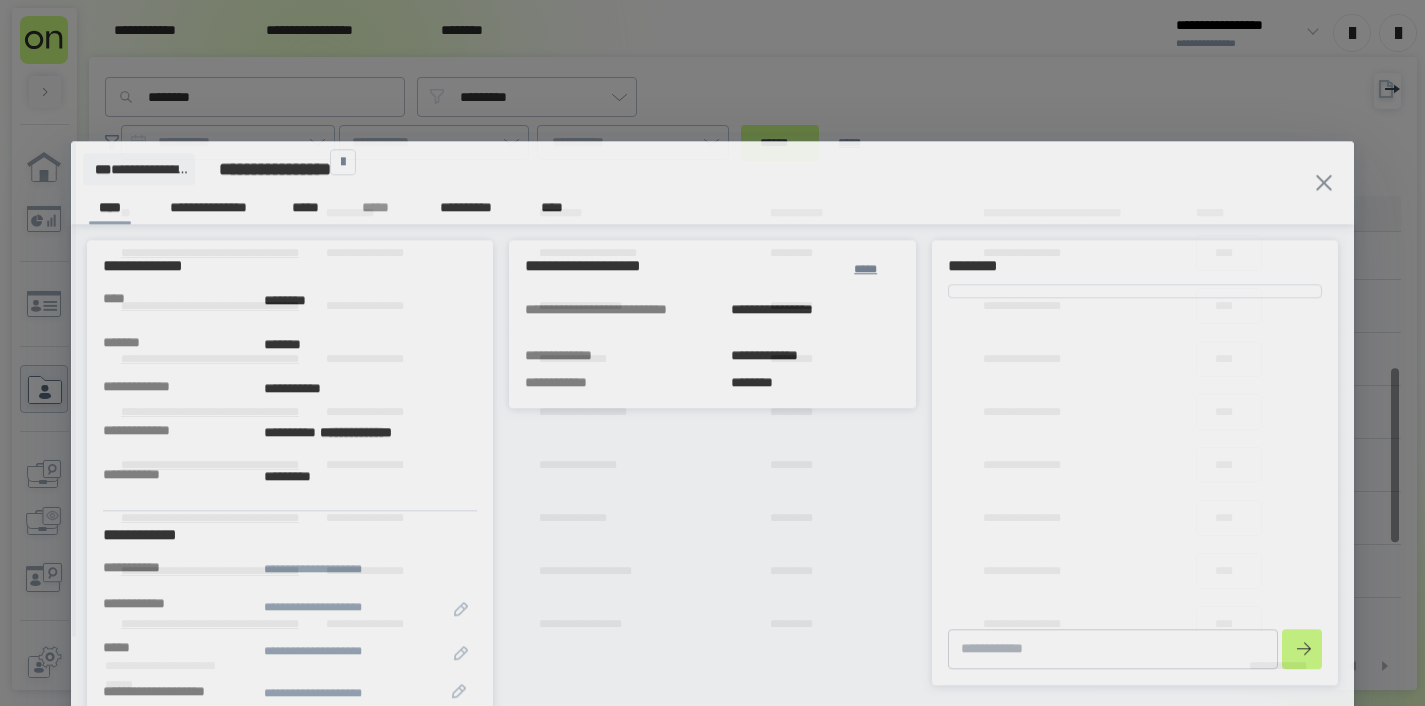 type on "*" 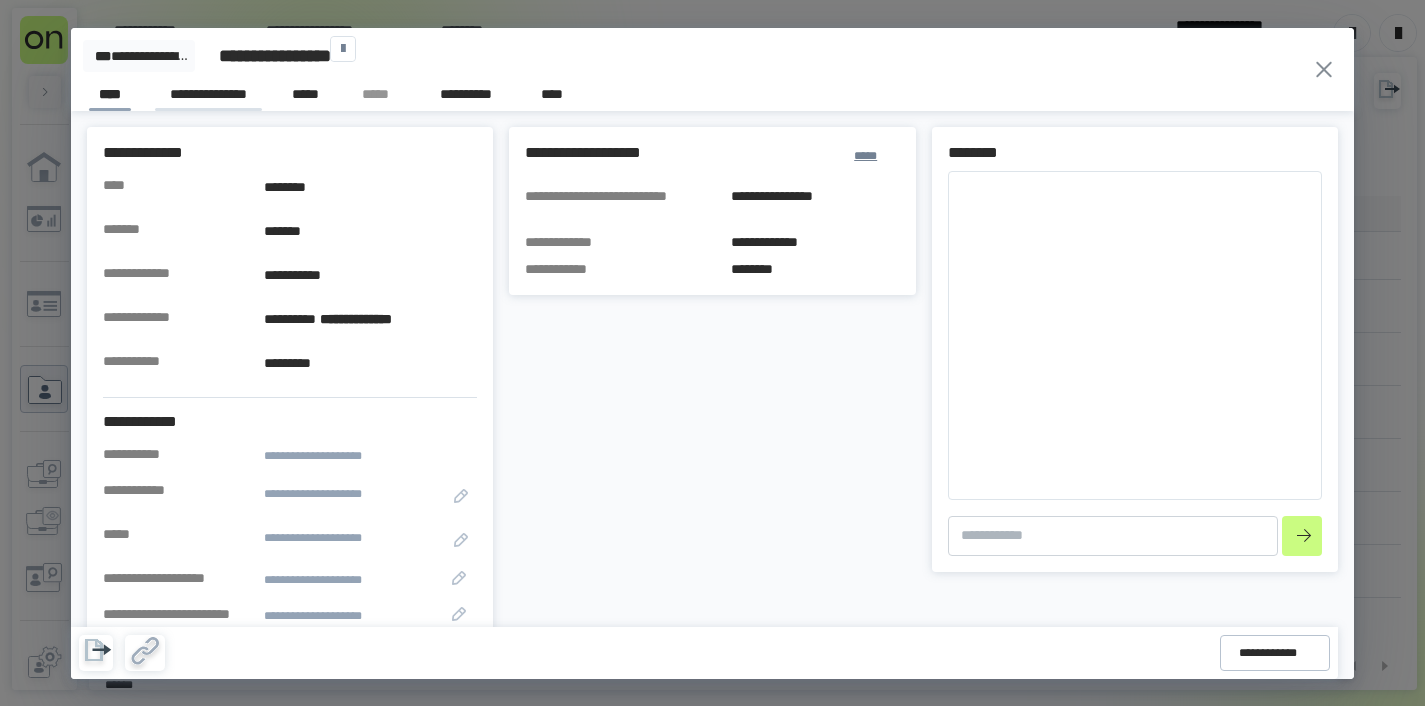 click on "**********" at bounding box center (208, 97) 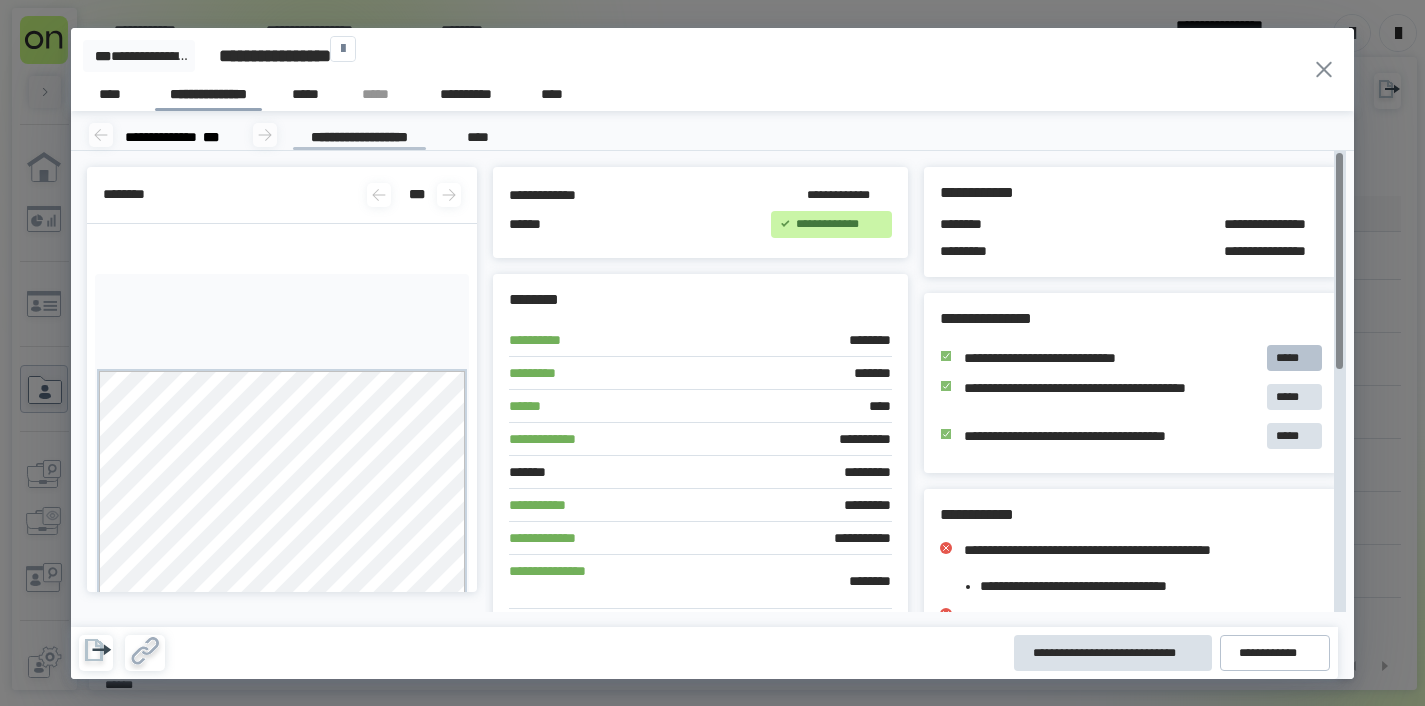 click on "*****" at bounding box center (1294, 358) 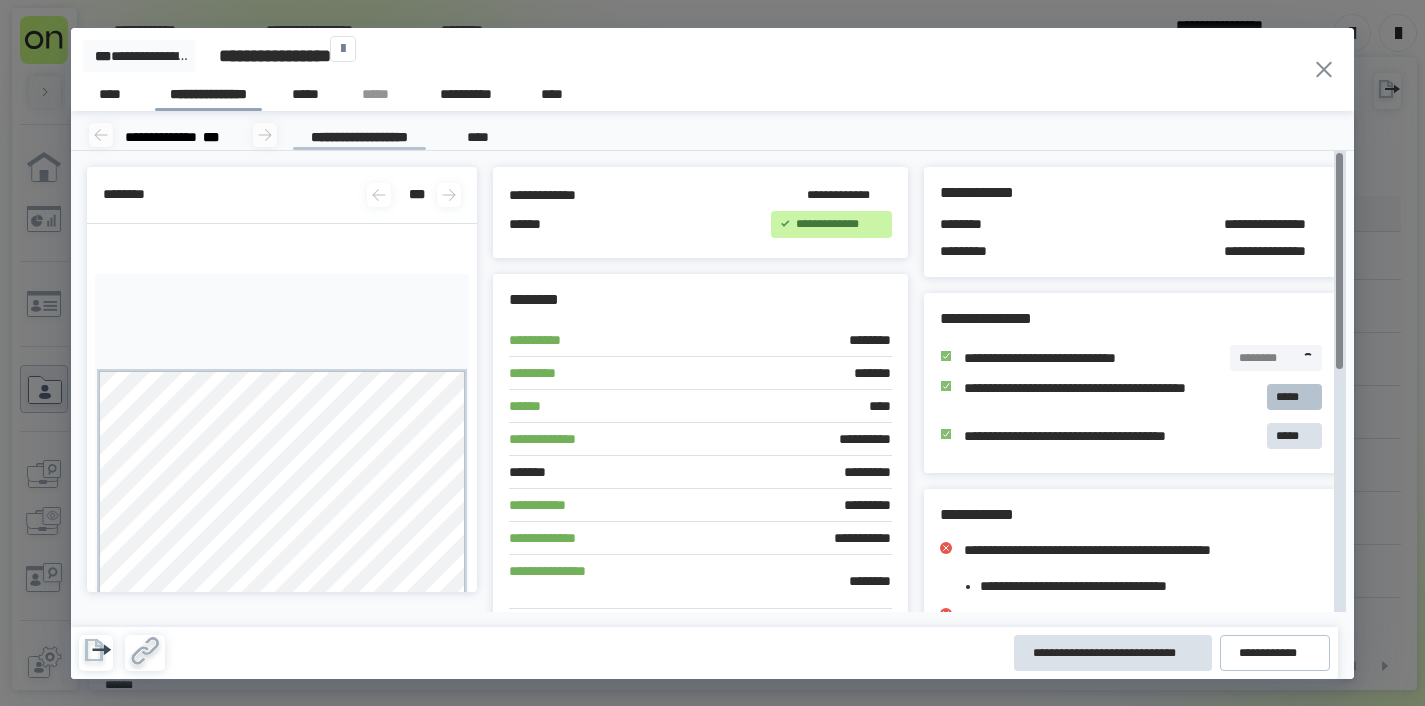 click on "*****" at bounding box center (1294, 397) 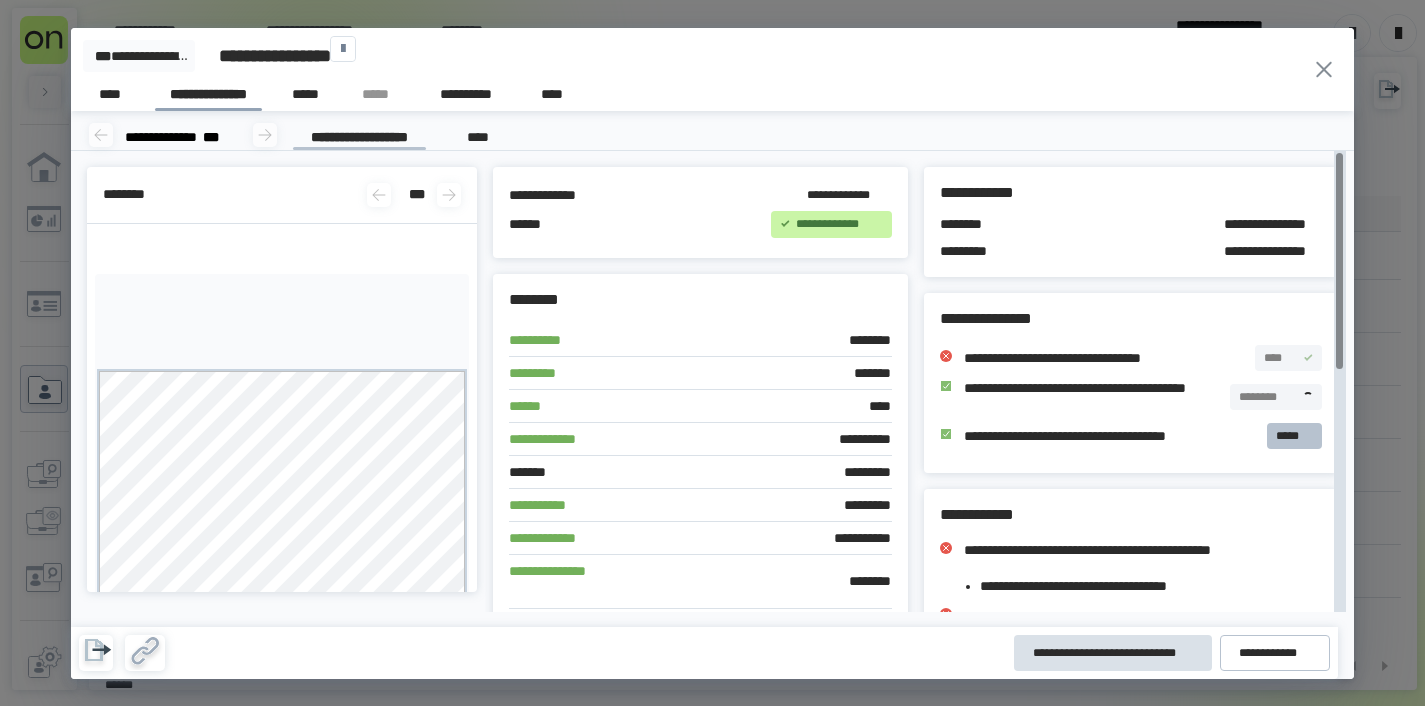 click on "*****" at bounding box center (1294, 436) 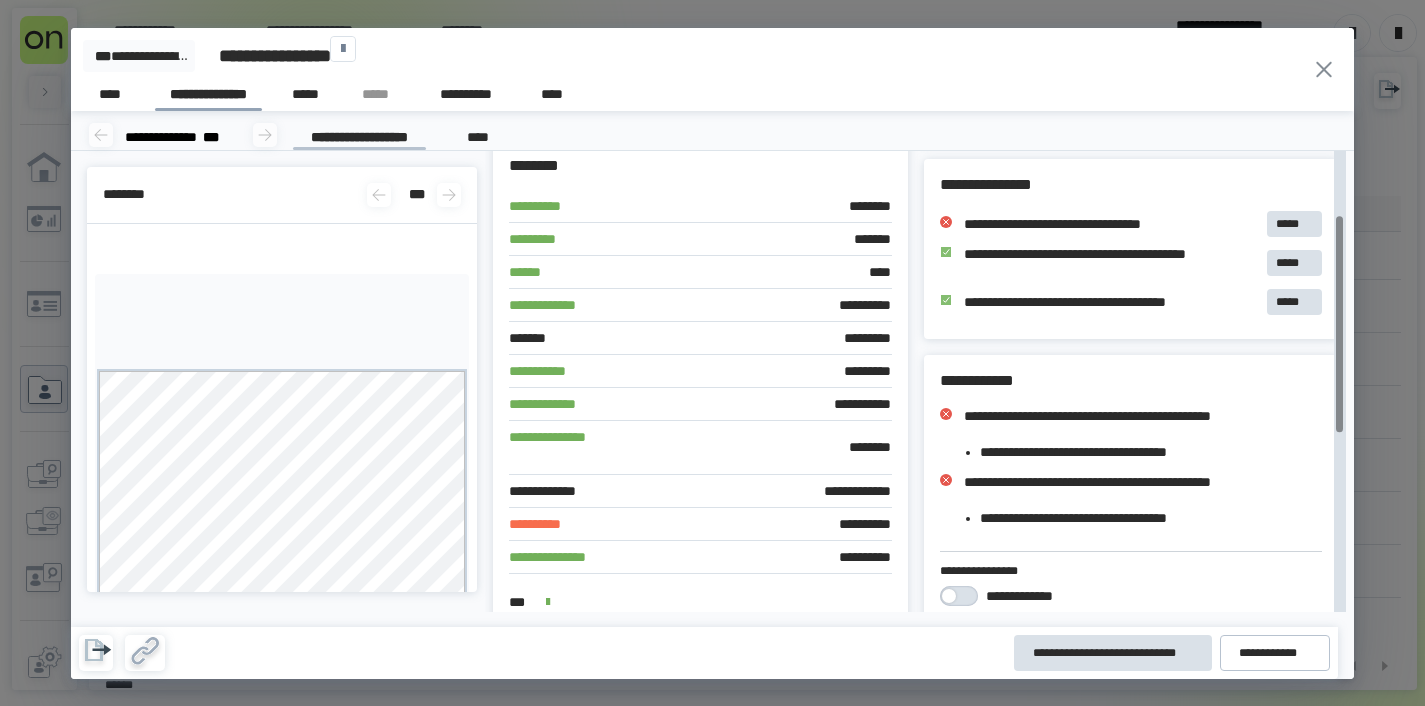scroll, scrollTop: 131, scrollLeft: 0, axis: vertical 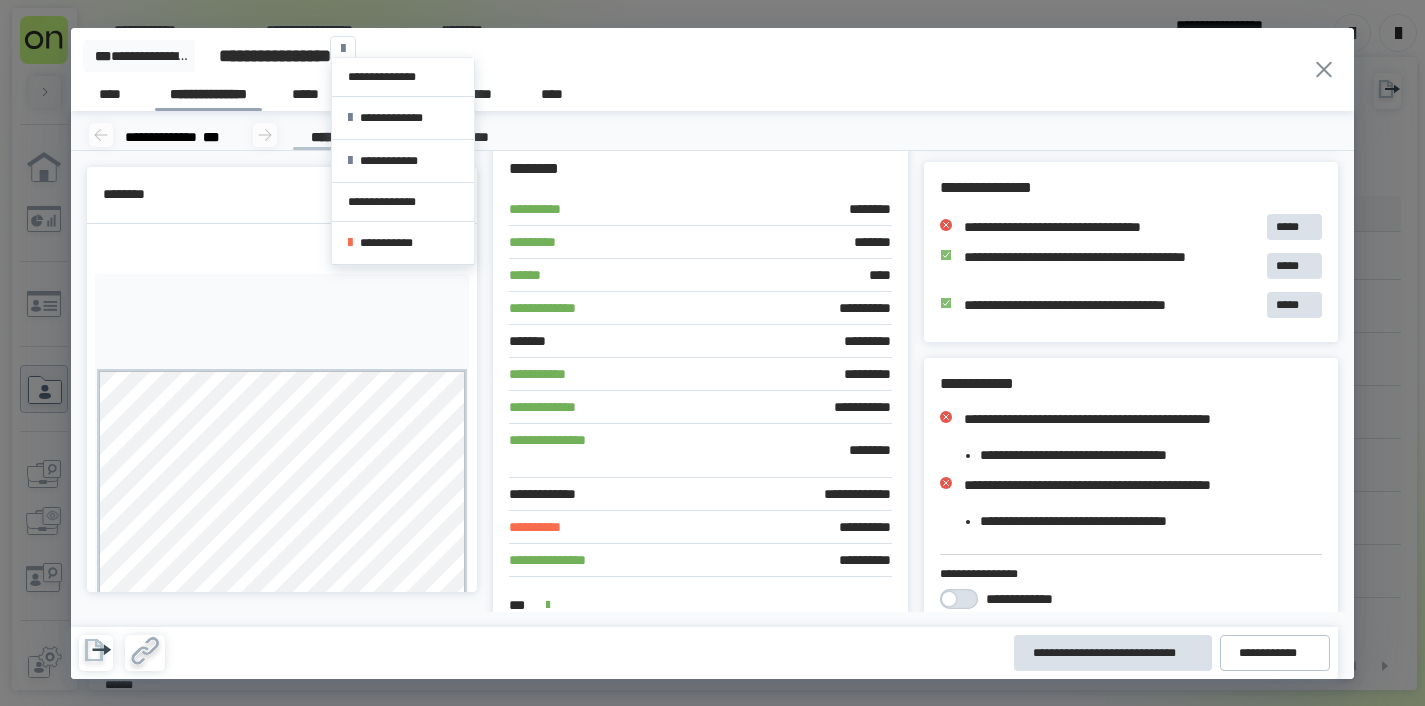click at bounding box center (343, 49) 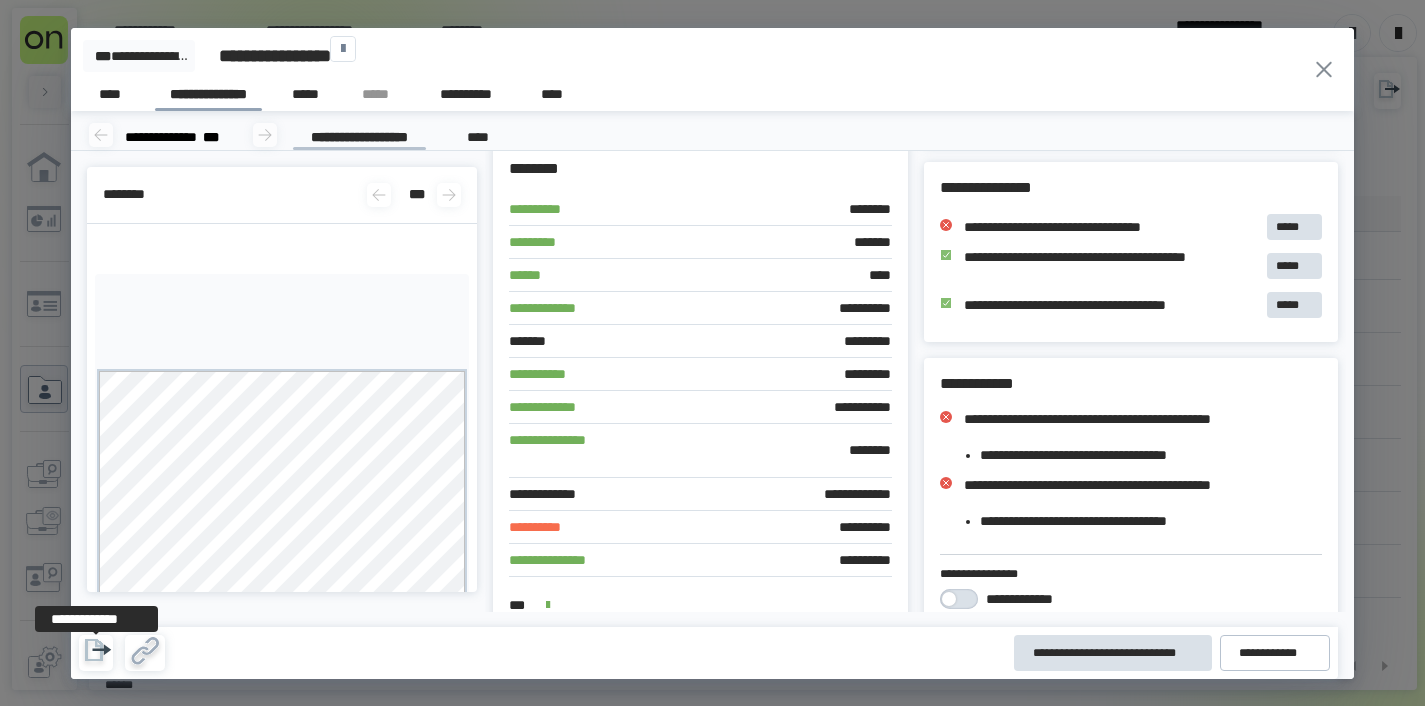 click 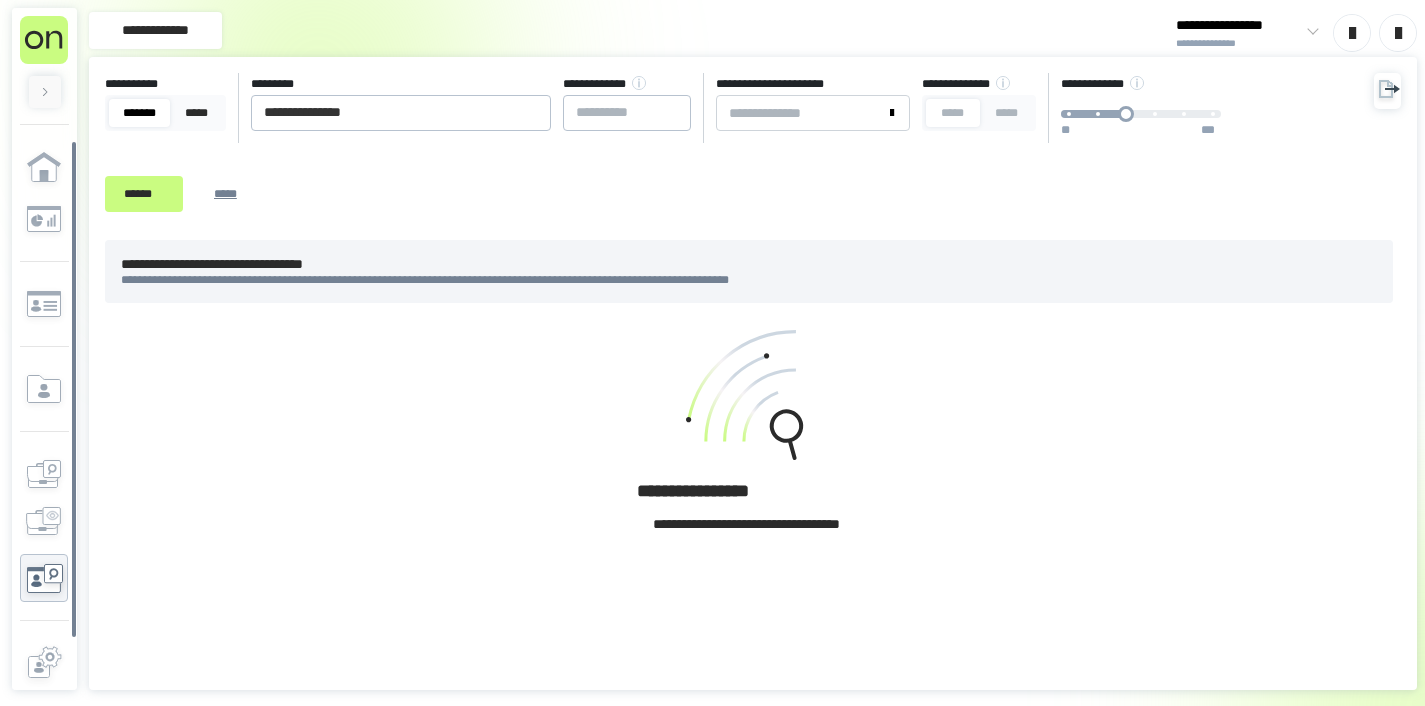 scroll, scrollTop: 0, scrollLeft: 0, axis: both 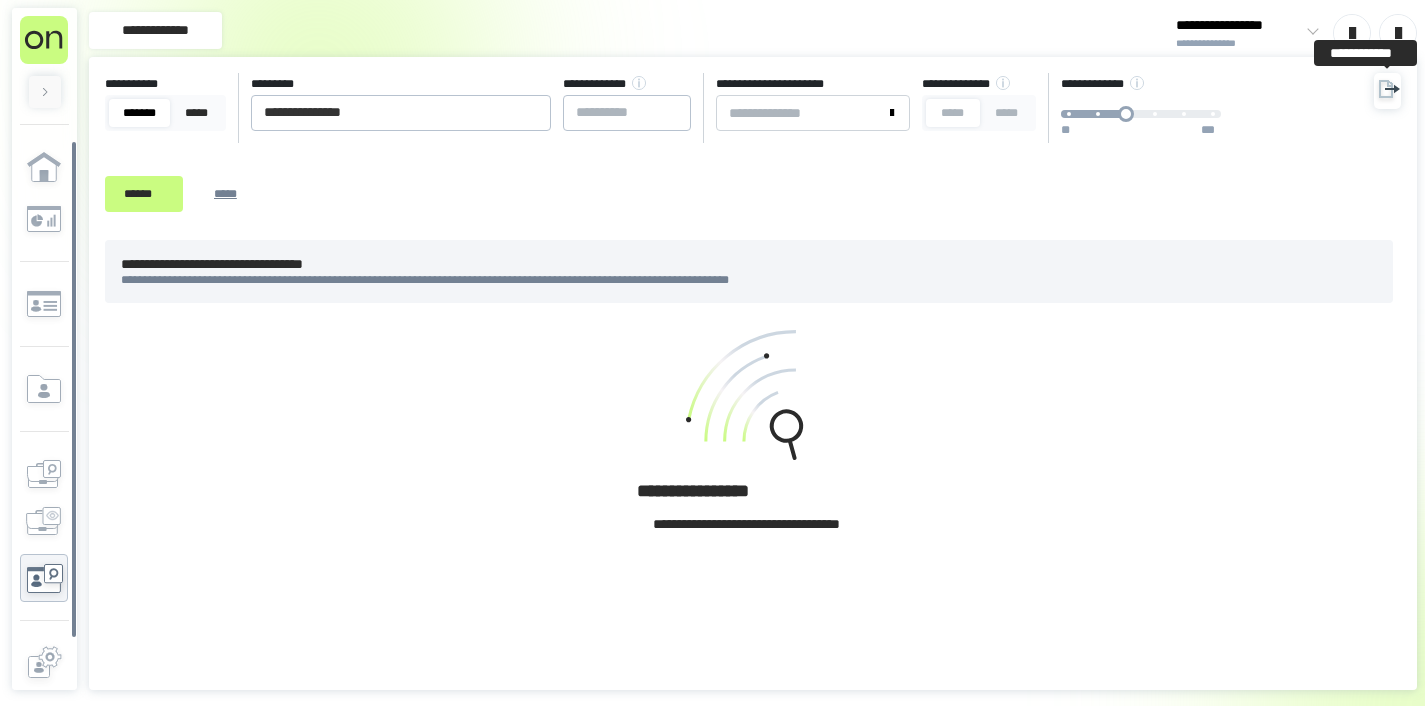 click 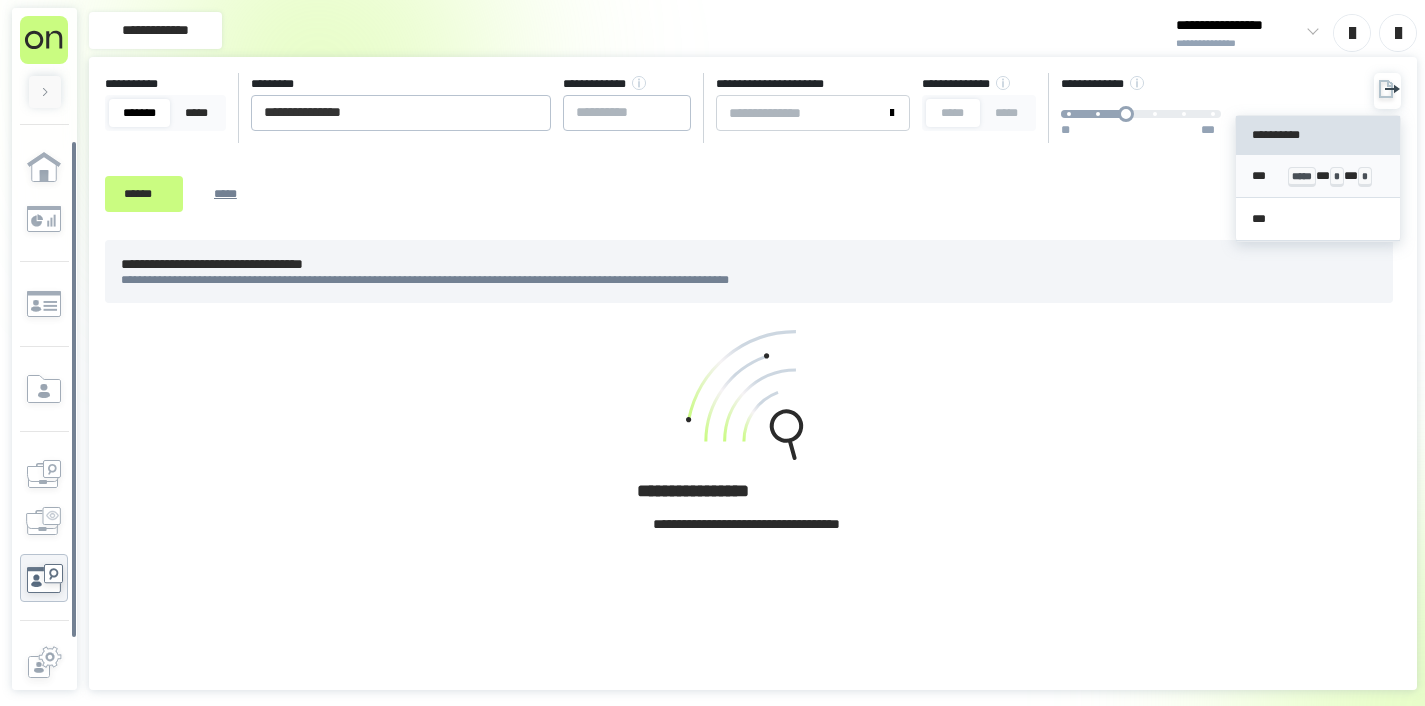 click on "*** ***** * * *   *" at bounding box center (1318, 176) 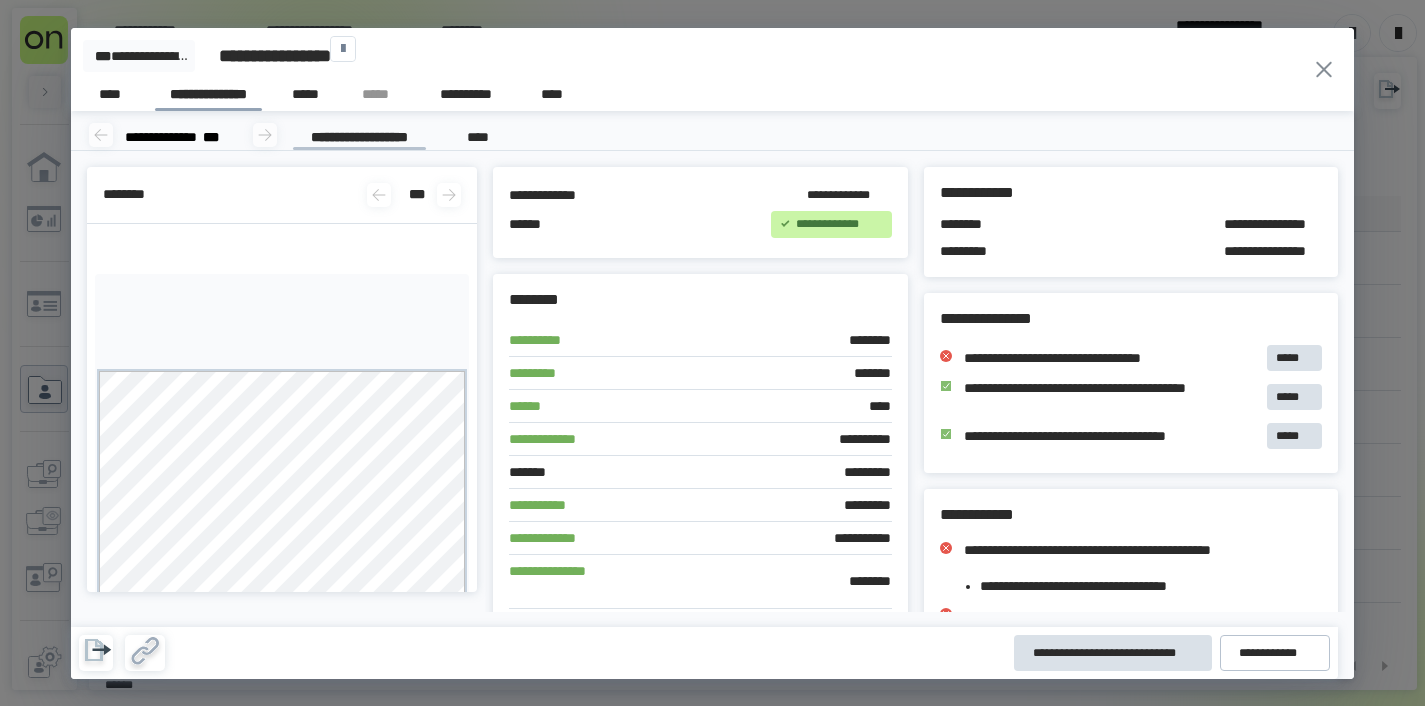 scroll, scrollTop: 0, scrollLeft: 0, axis: both 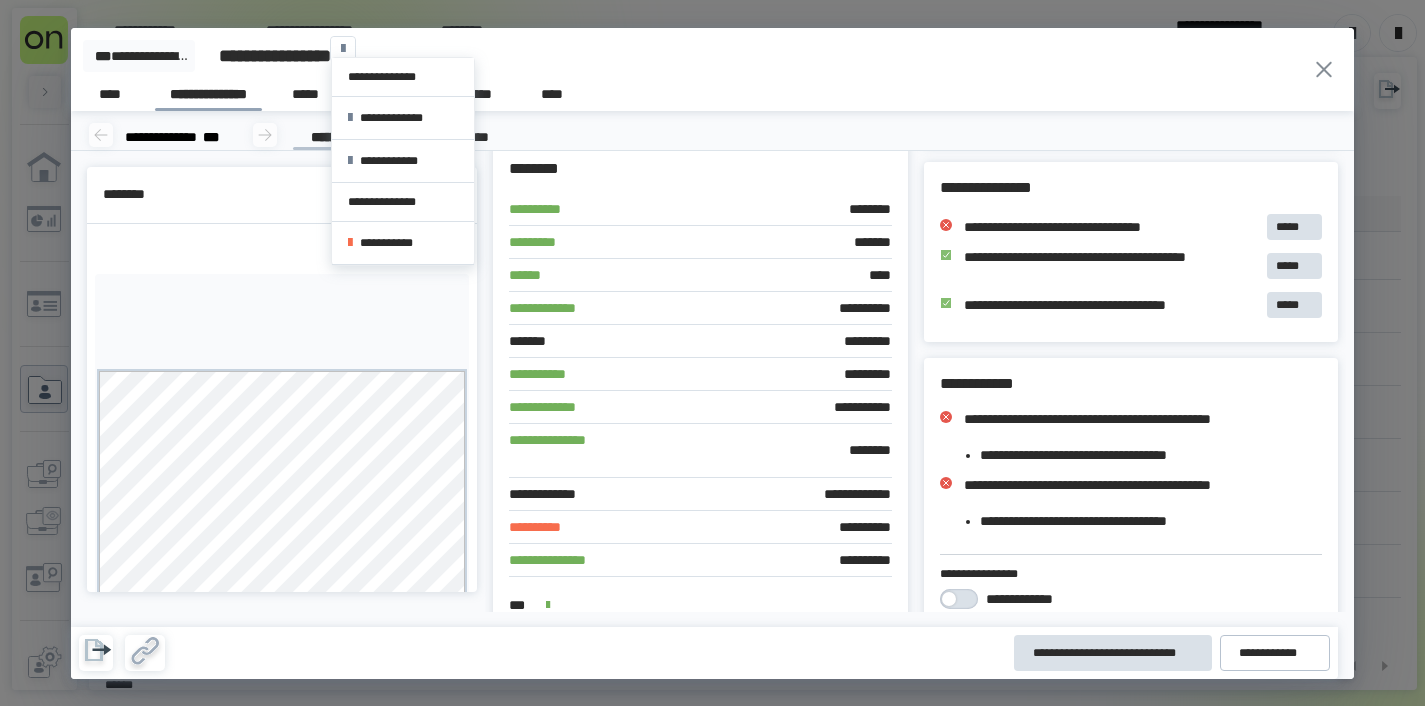 click at bounding box center [343, 49] 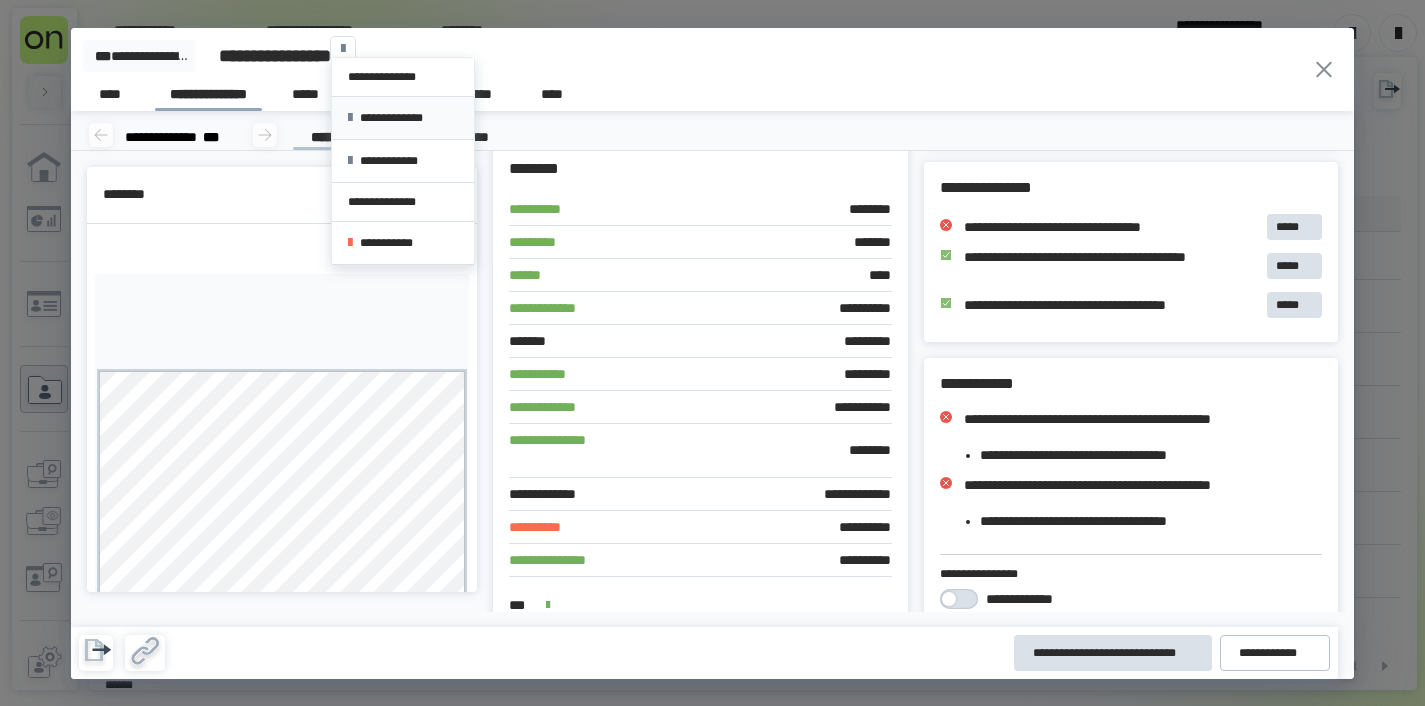 click on "**********" at bounding box center (403, 118) 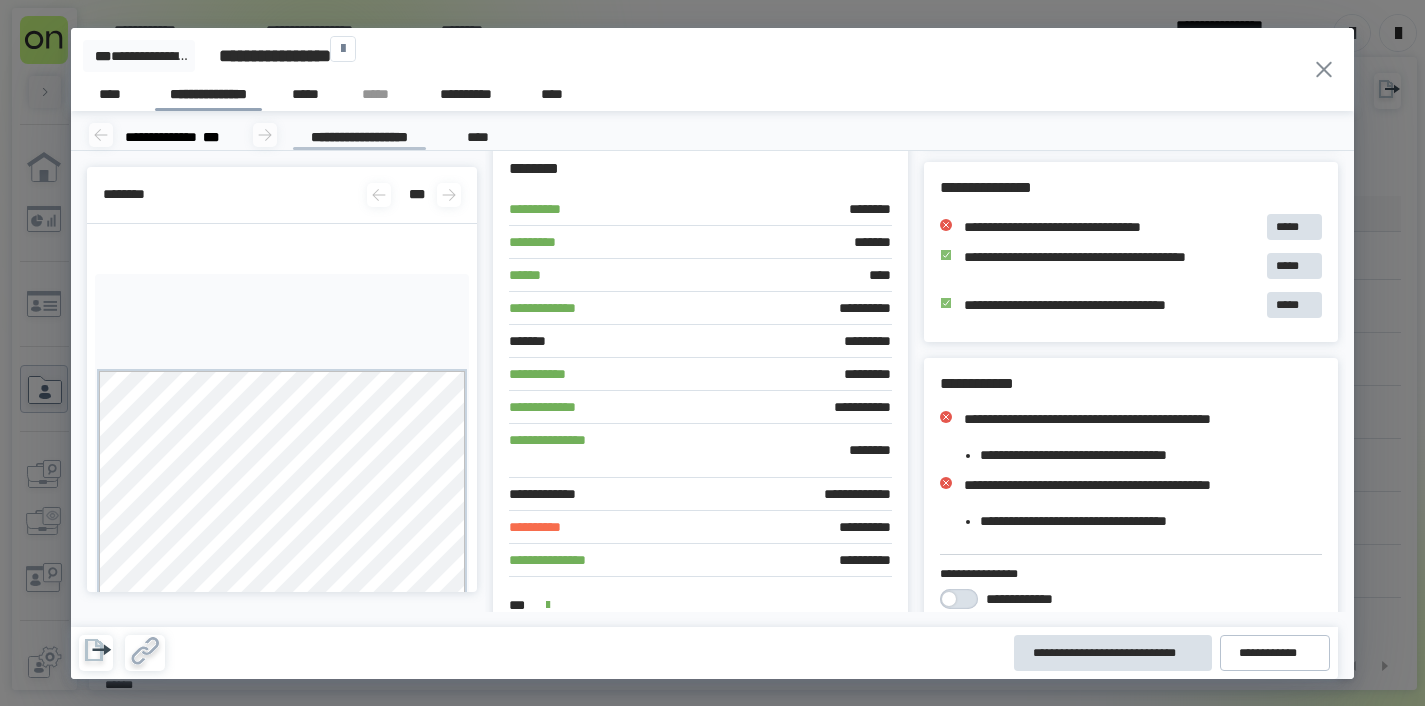 click 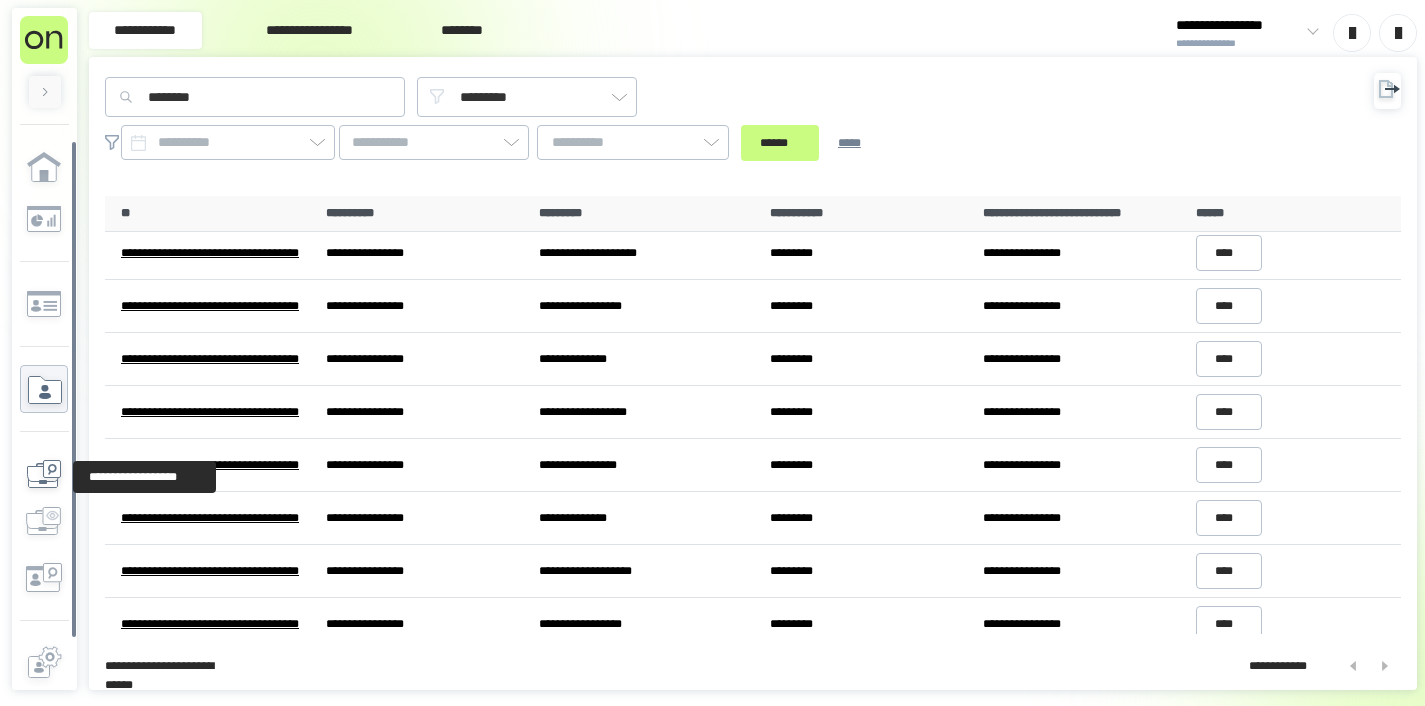 click 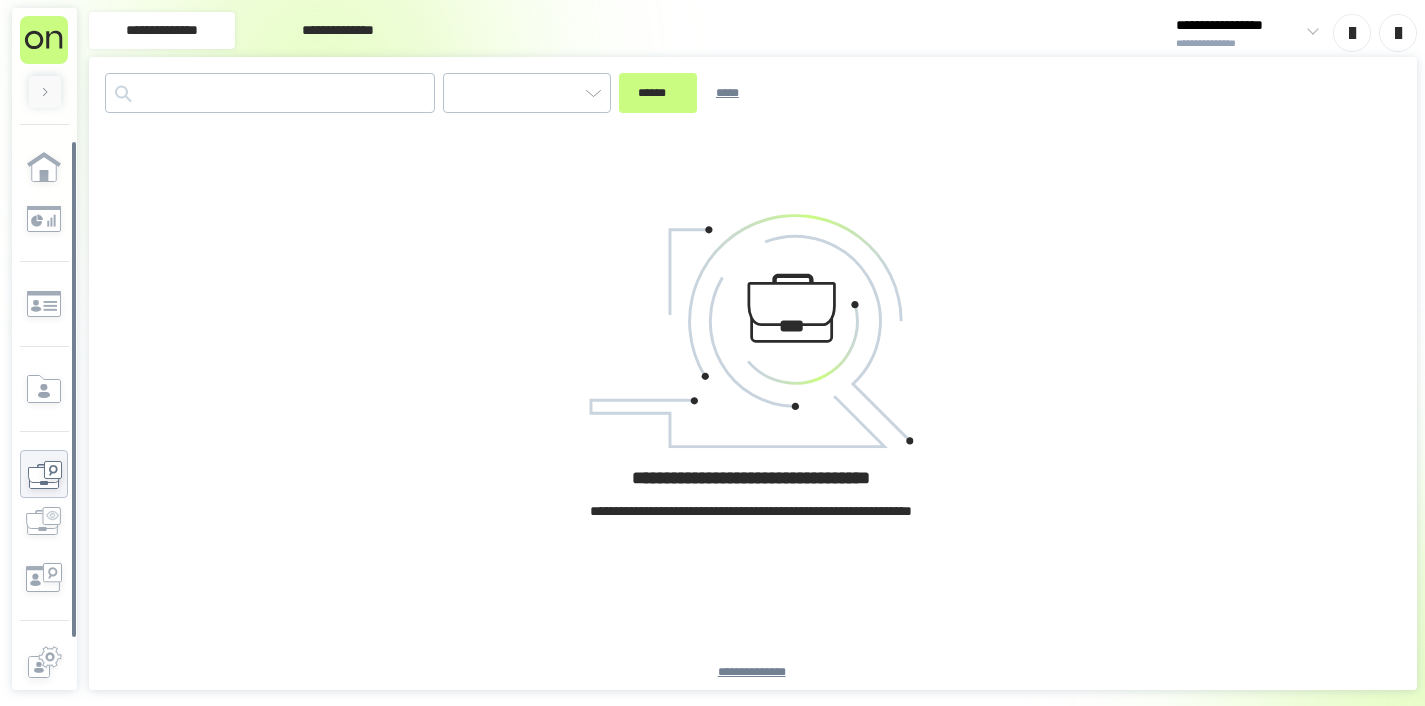 type on "*********" 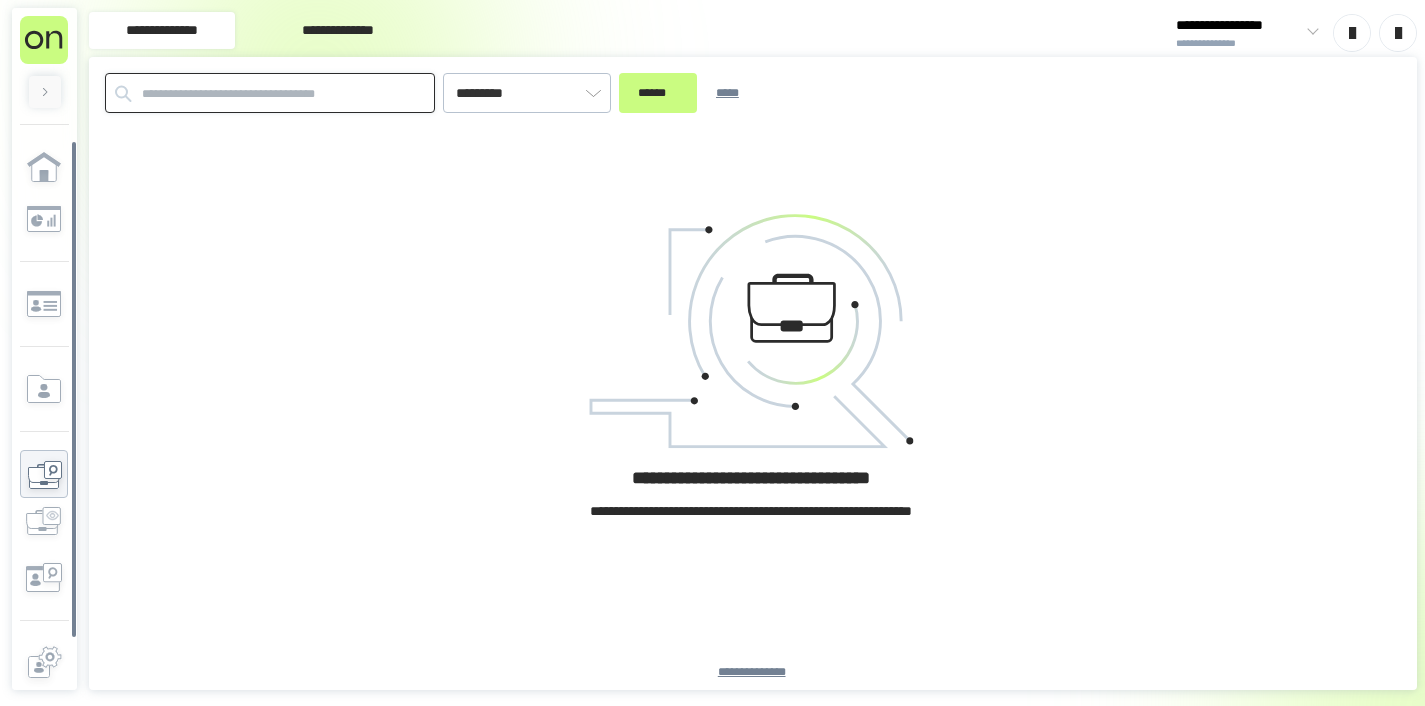 click at bounding box center (270, 93) 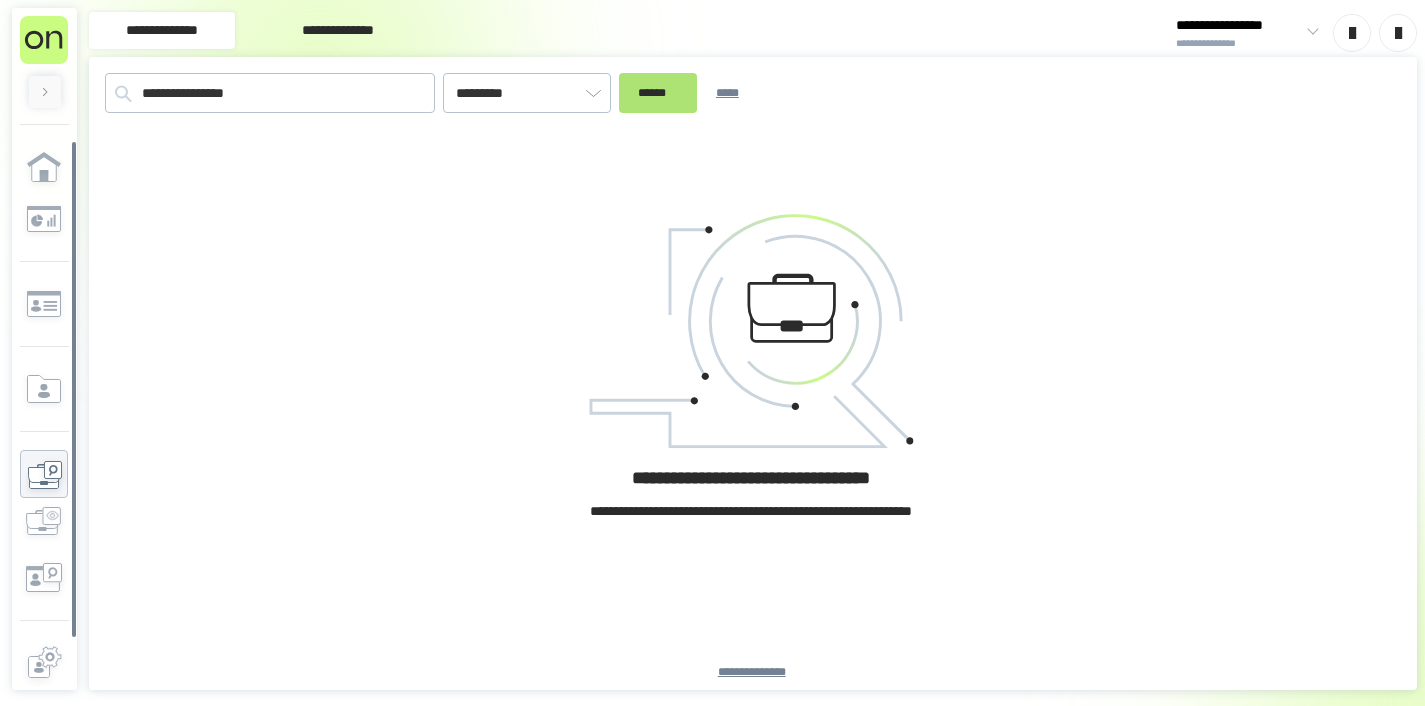 click on "******" at bounding box center [658, 93] 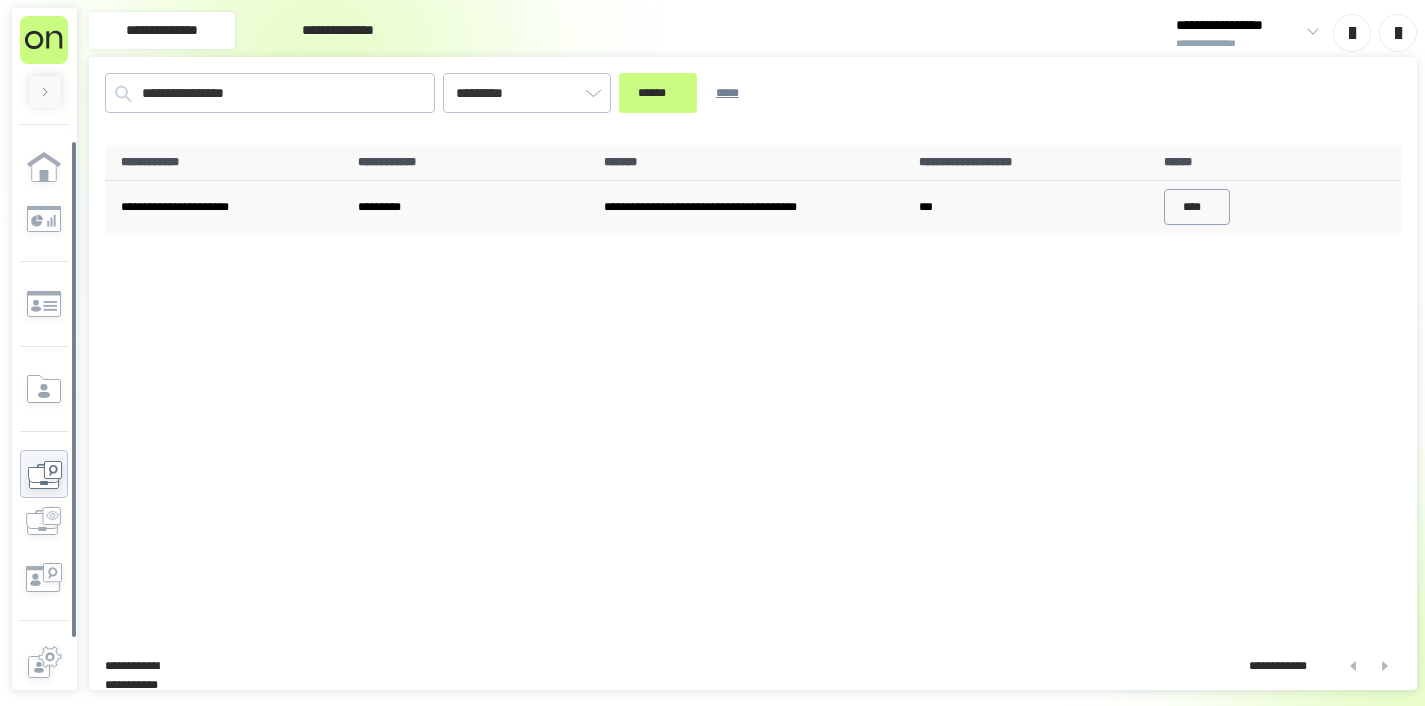 click on "****" at bounding box center [1197, 207] 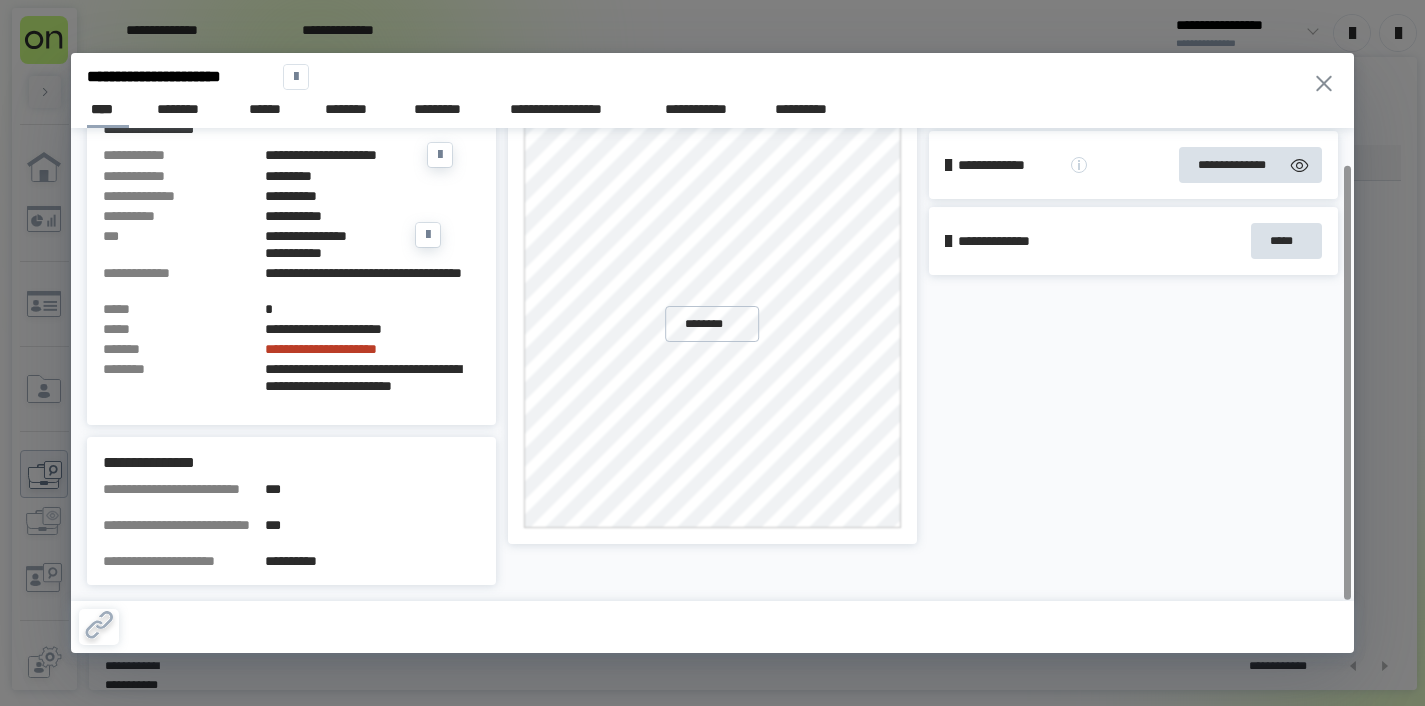 scroll, scrollTop: 39, scrollLeft: 0, axis: vertical 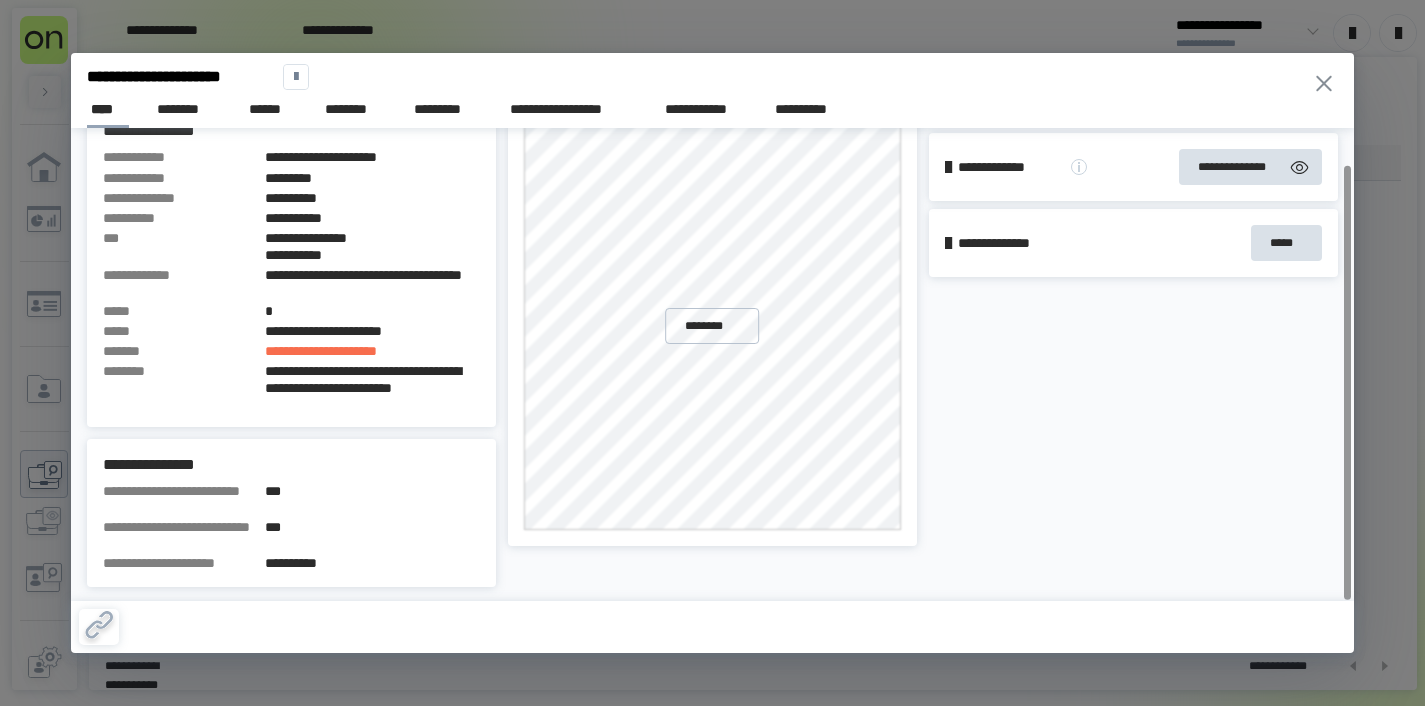 click at bounding box center [296, 77] 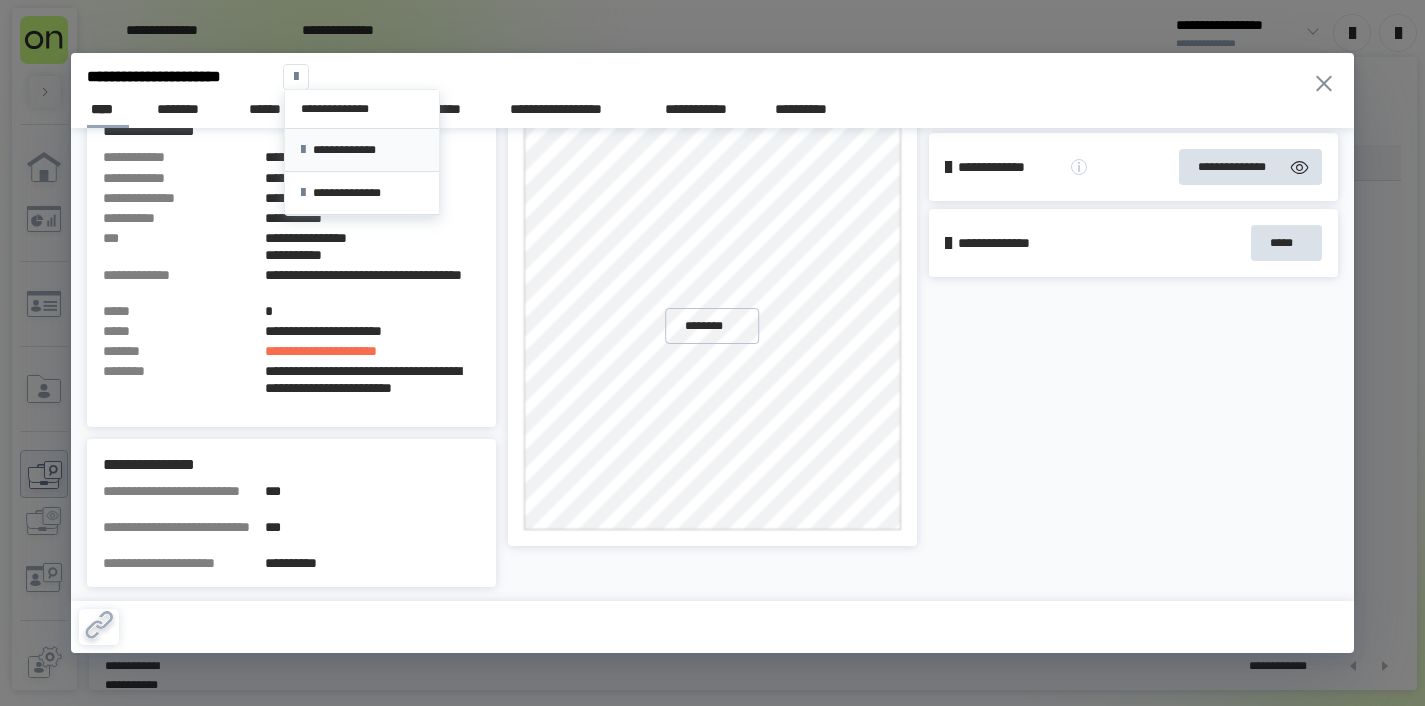 click on "**********" at bounding box center [361, 150] 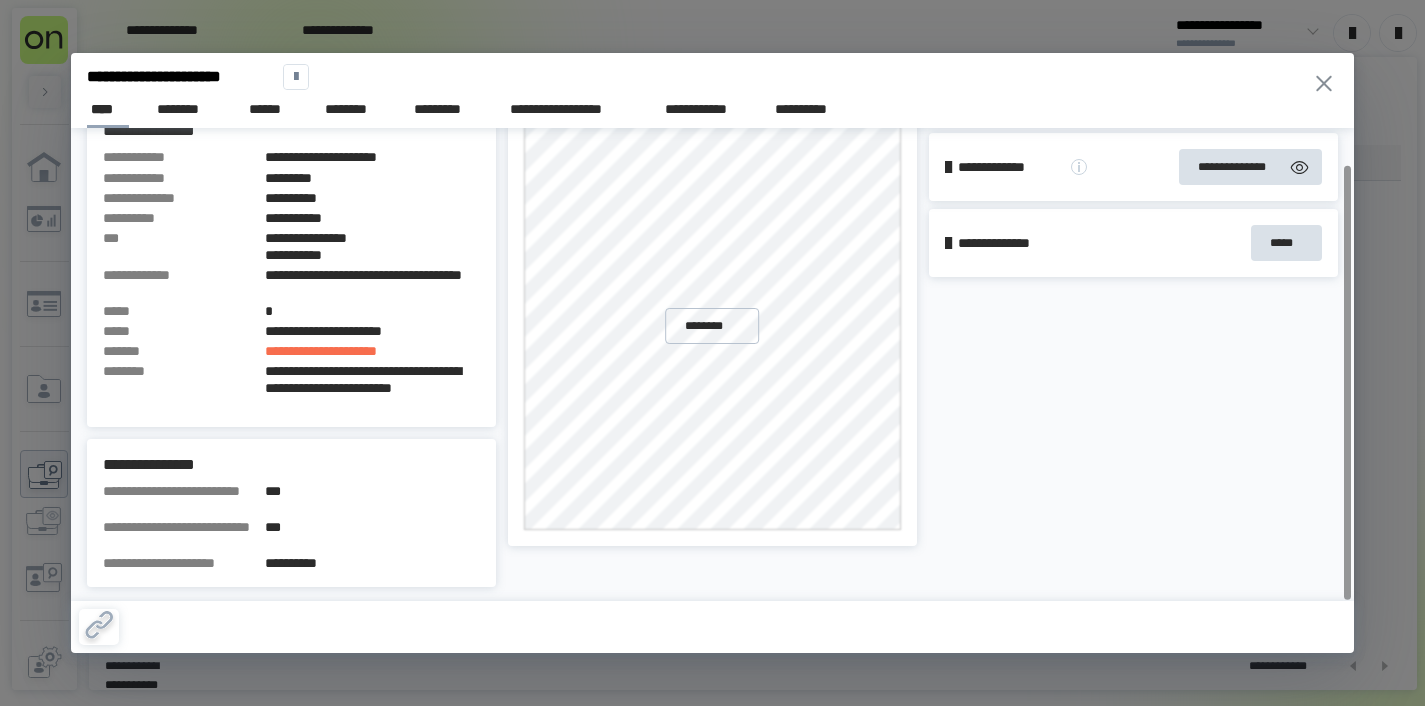 click 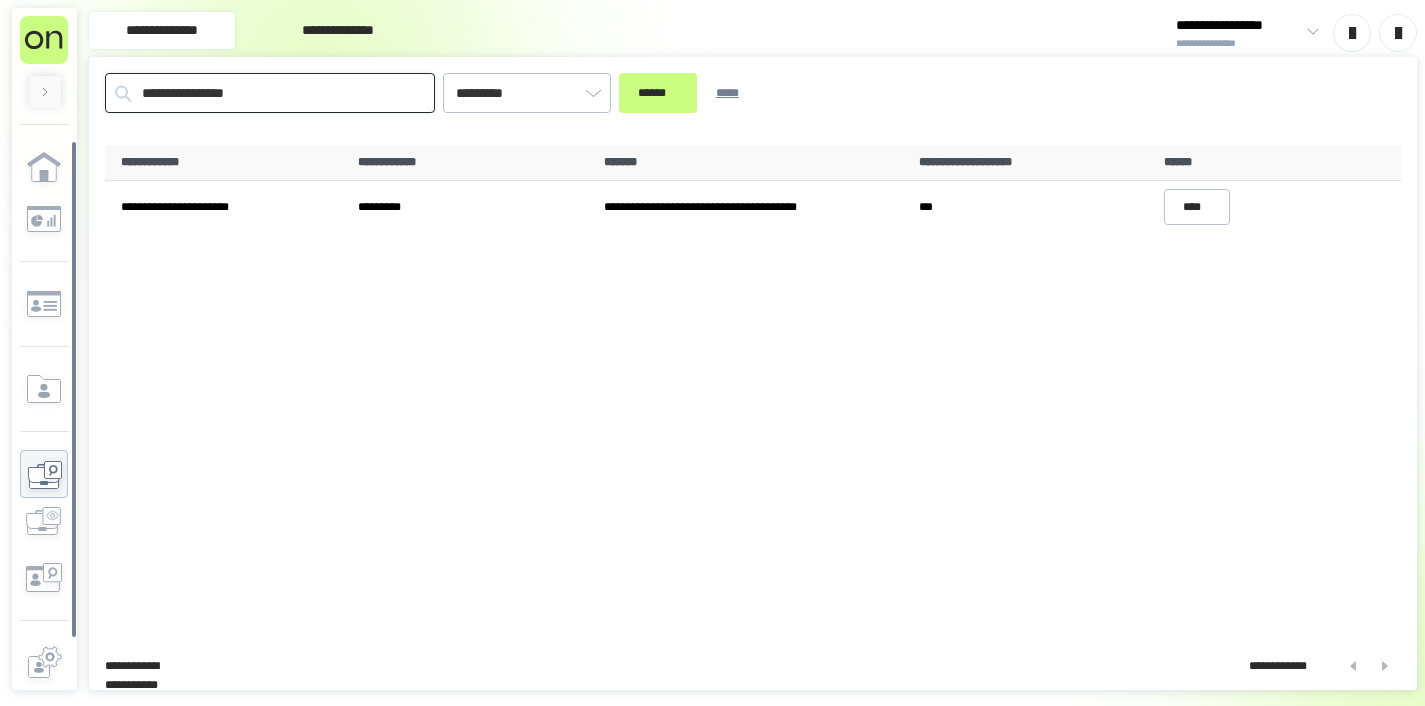 drag, startPoint x: 288, startPoint y: 91, endPoint x: 84, endPoint y: 82, distance: 204.19843 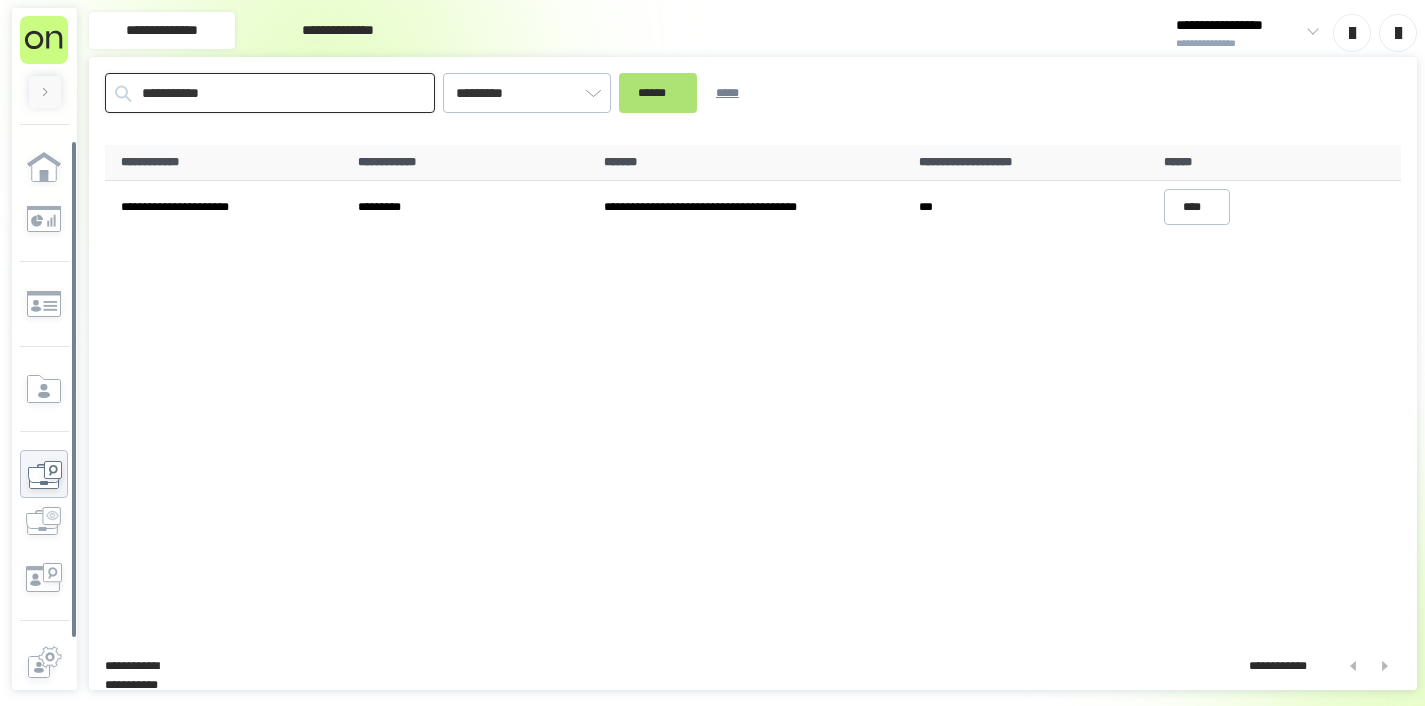 type on "**********" 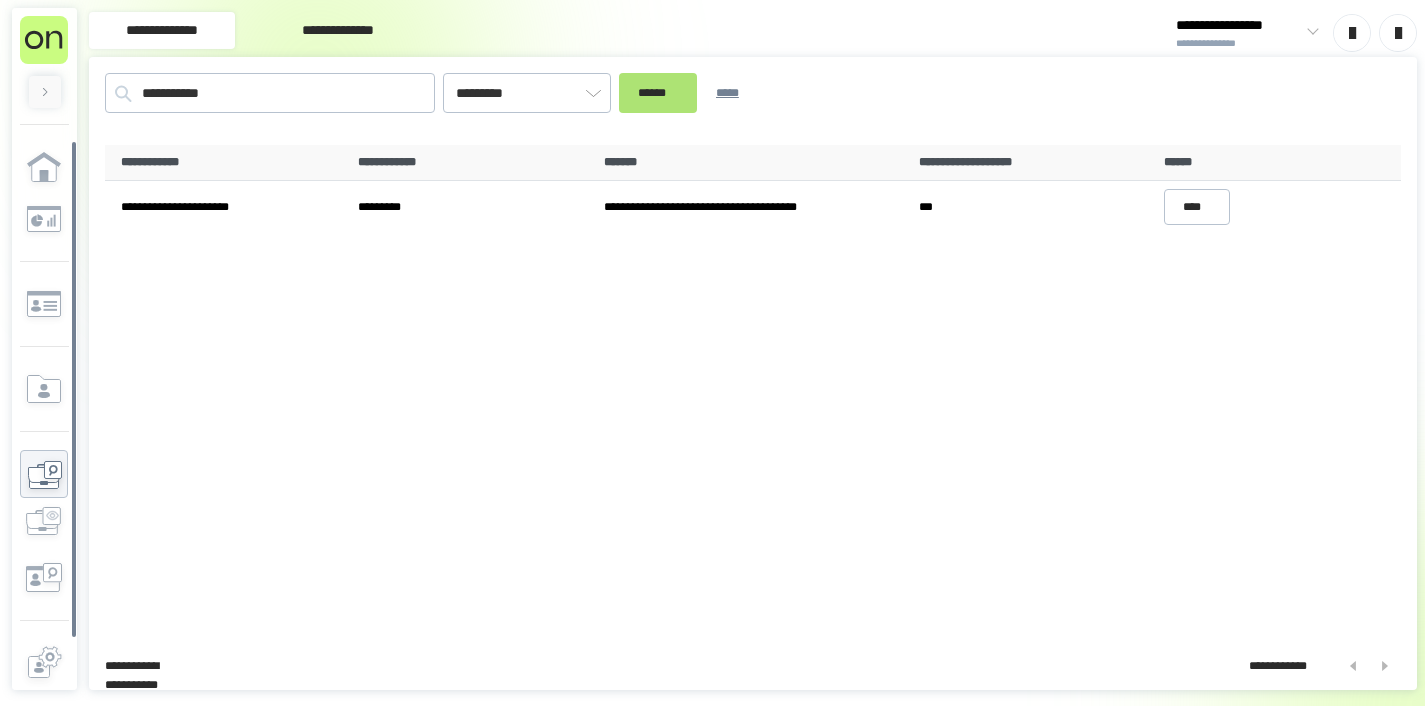 click on "******" at bounding box center (658, 93) 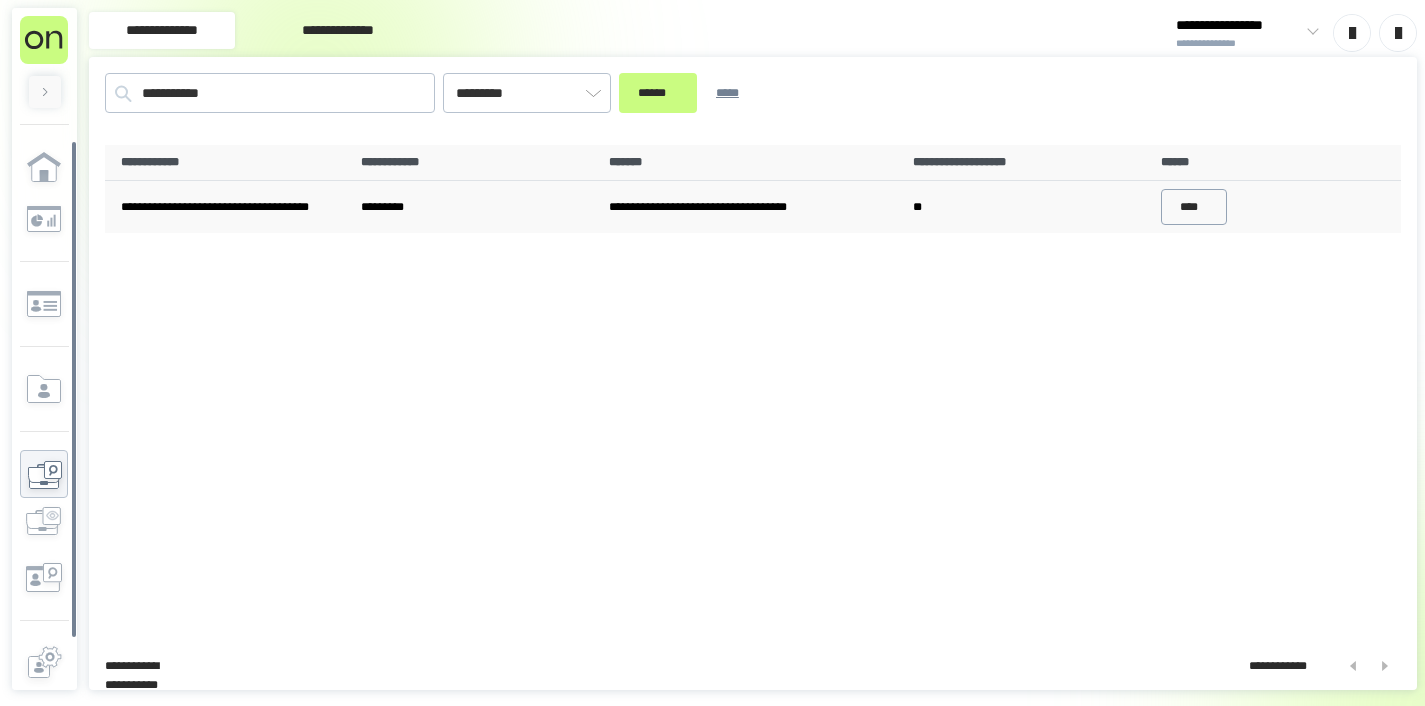 click on "****" at bounding box center [1194, 207] 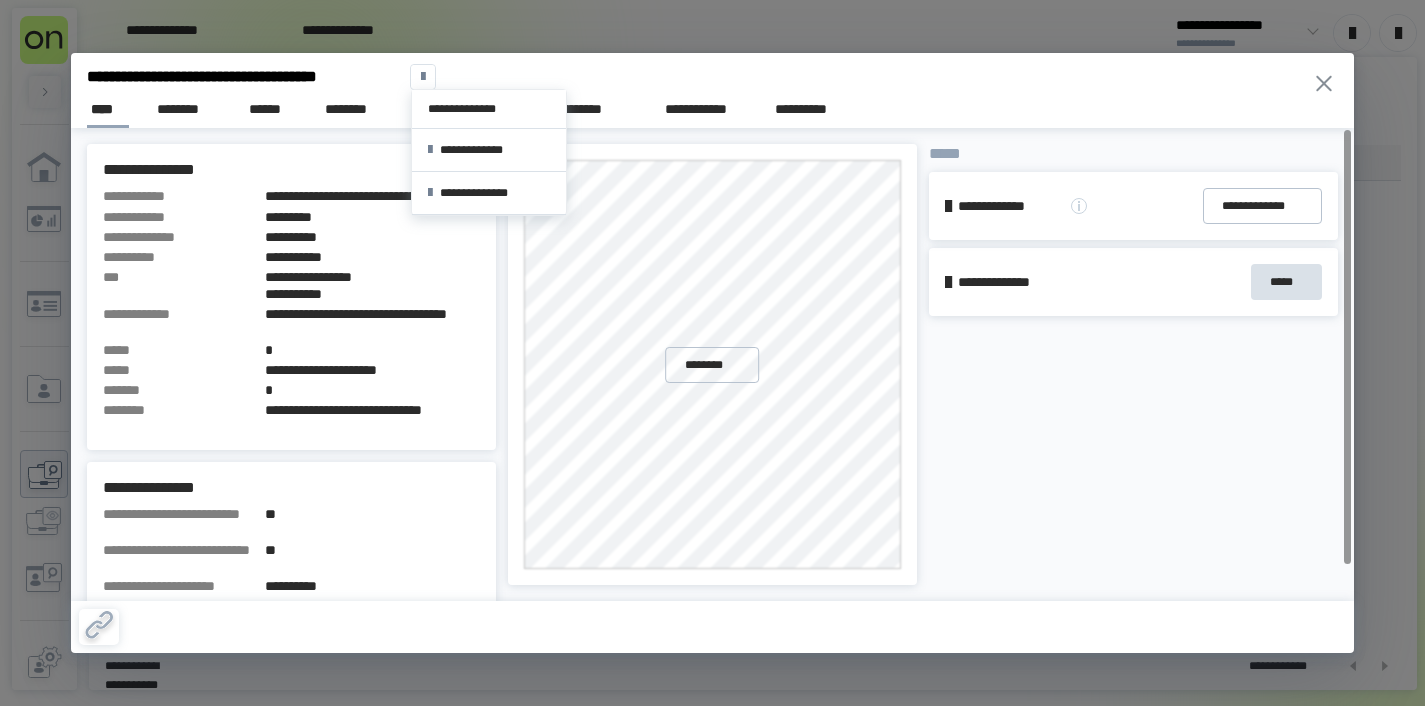 click at bounding box center (423, 77) 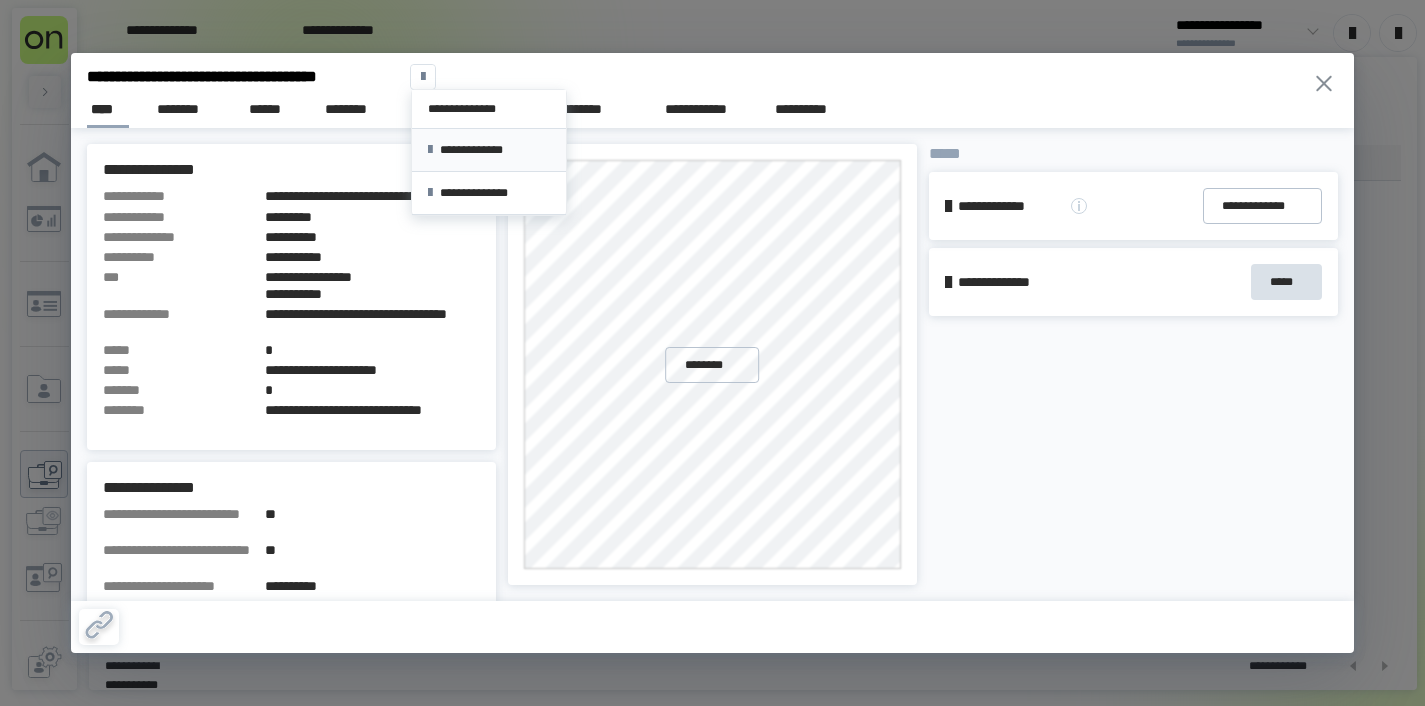 click on "**********" at bounding box center [488, 150] 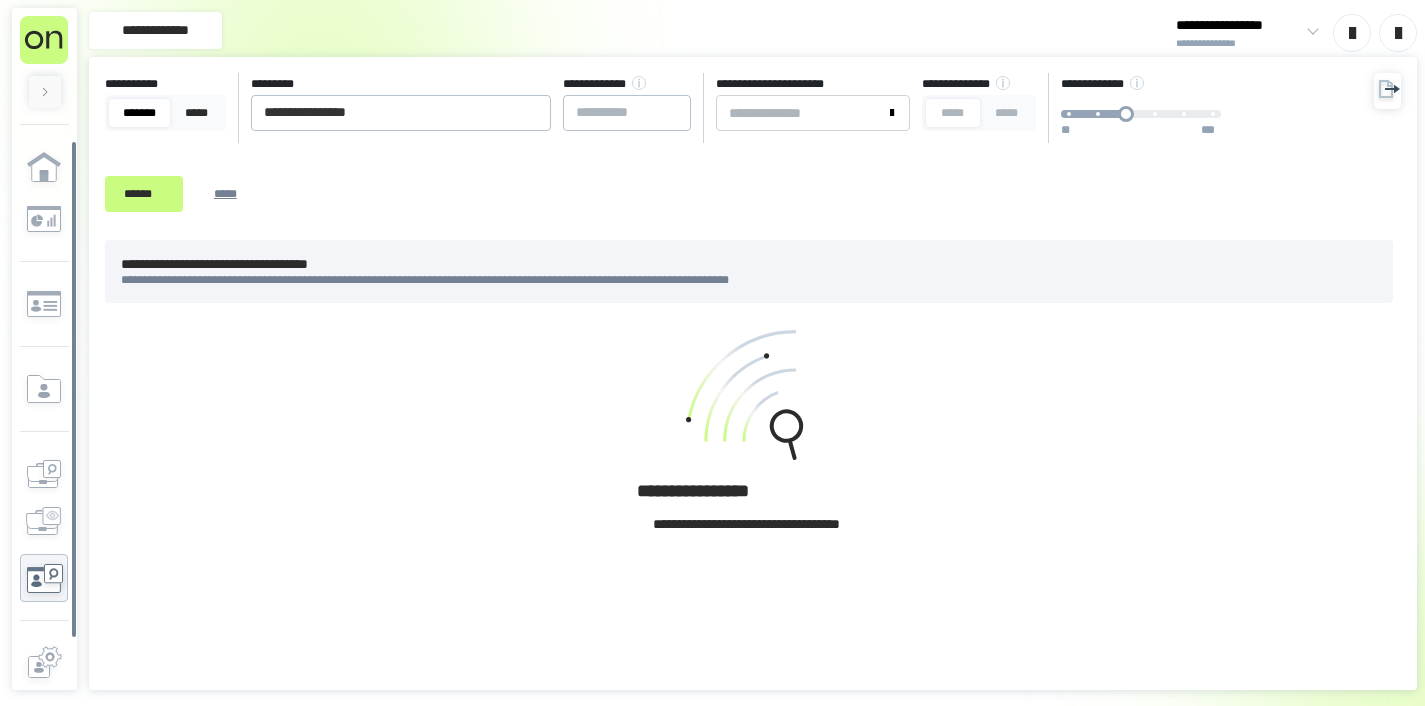 scroll, scrollTop: 0, scrollLeft: 0, axis: both 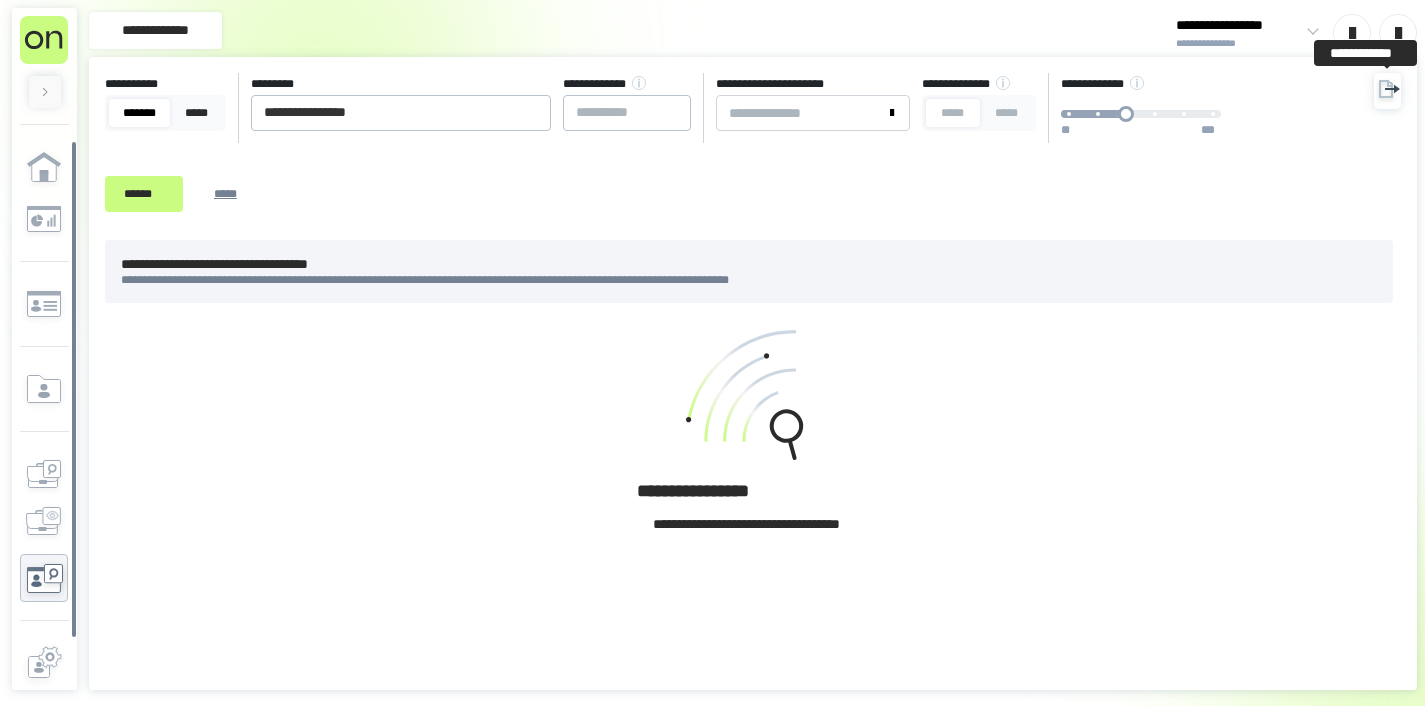 click 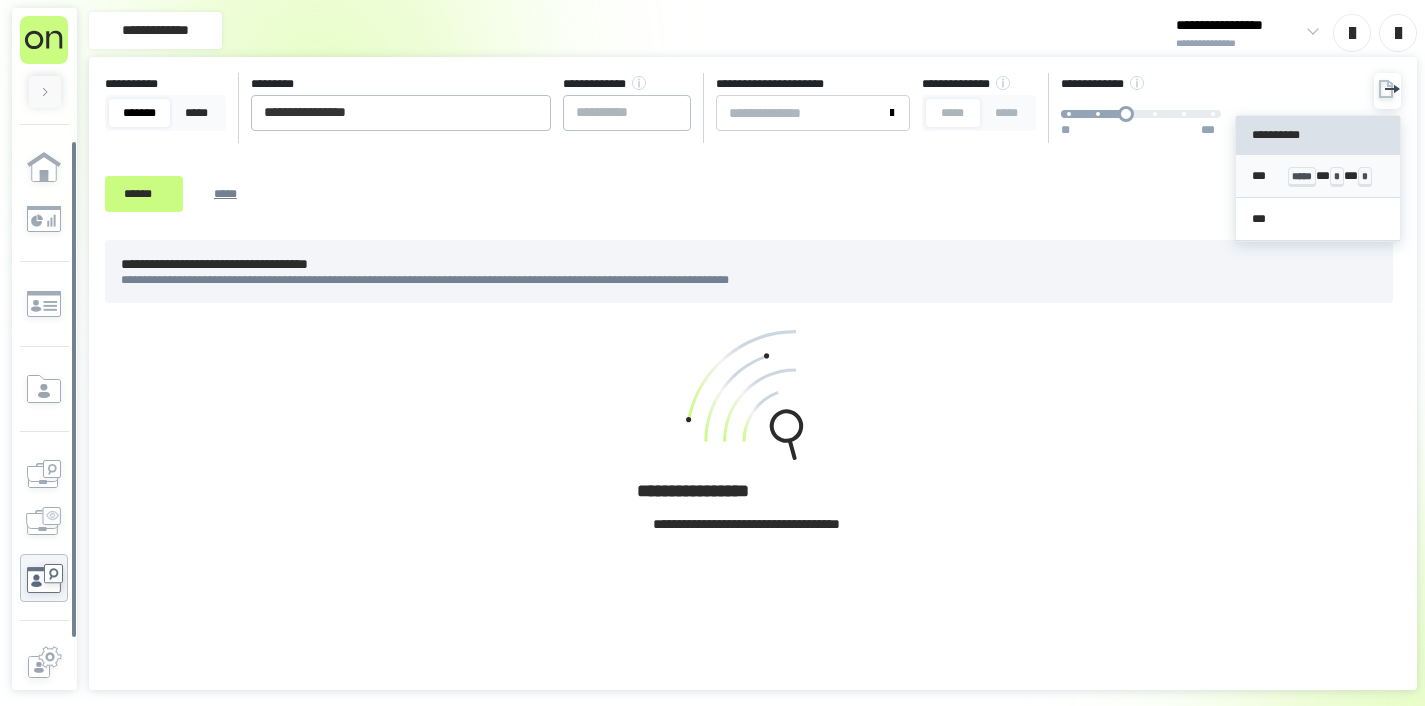 click on "*** ***** * * *   *" at bounding box center (1318, 176) 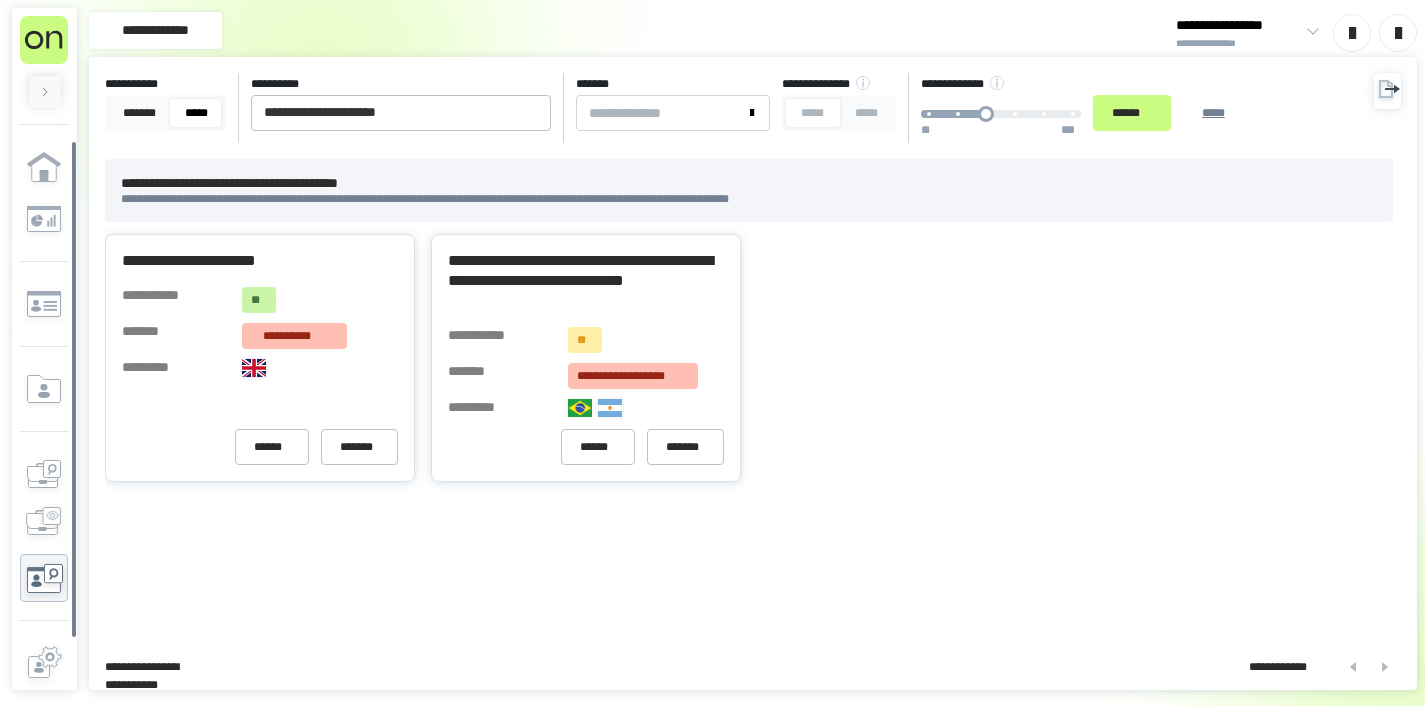 scroll, scrollTop: 0, scrollLeft: 0, axis: both 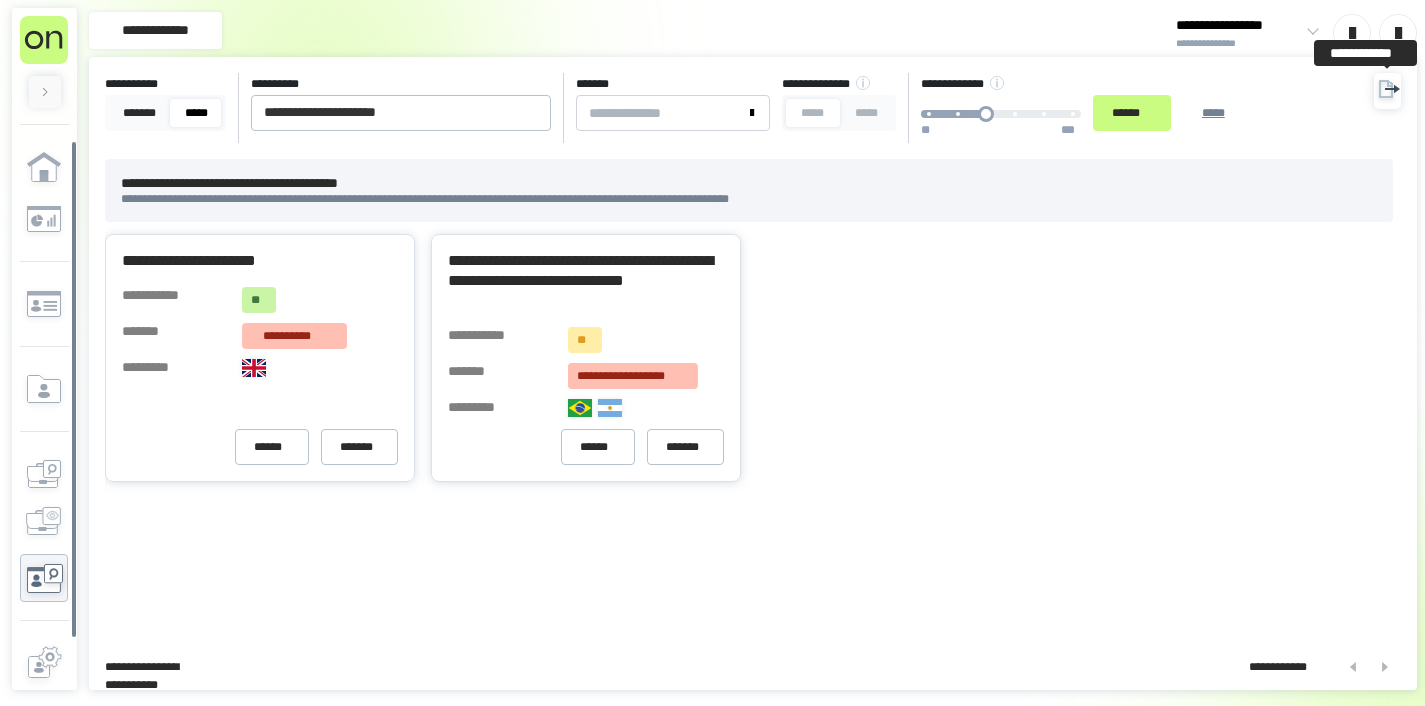 click 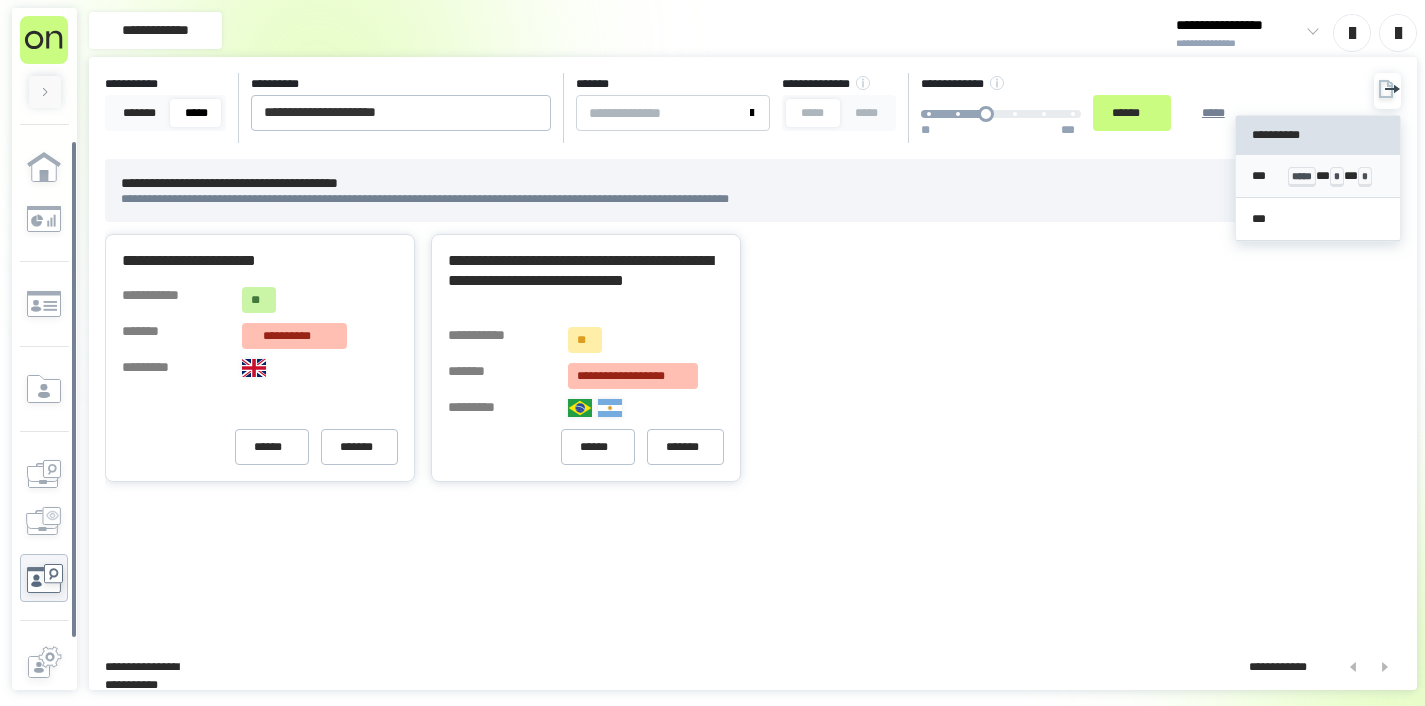 click on "*** ***** * * *   *" at bounding box center [1318, 176] 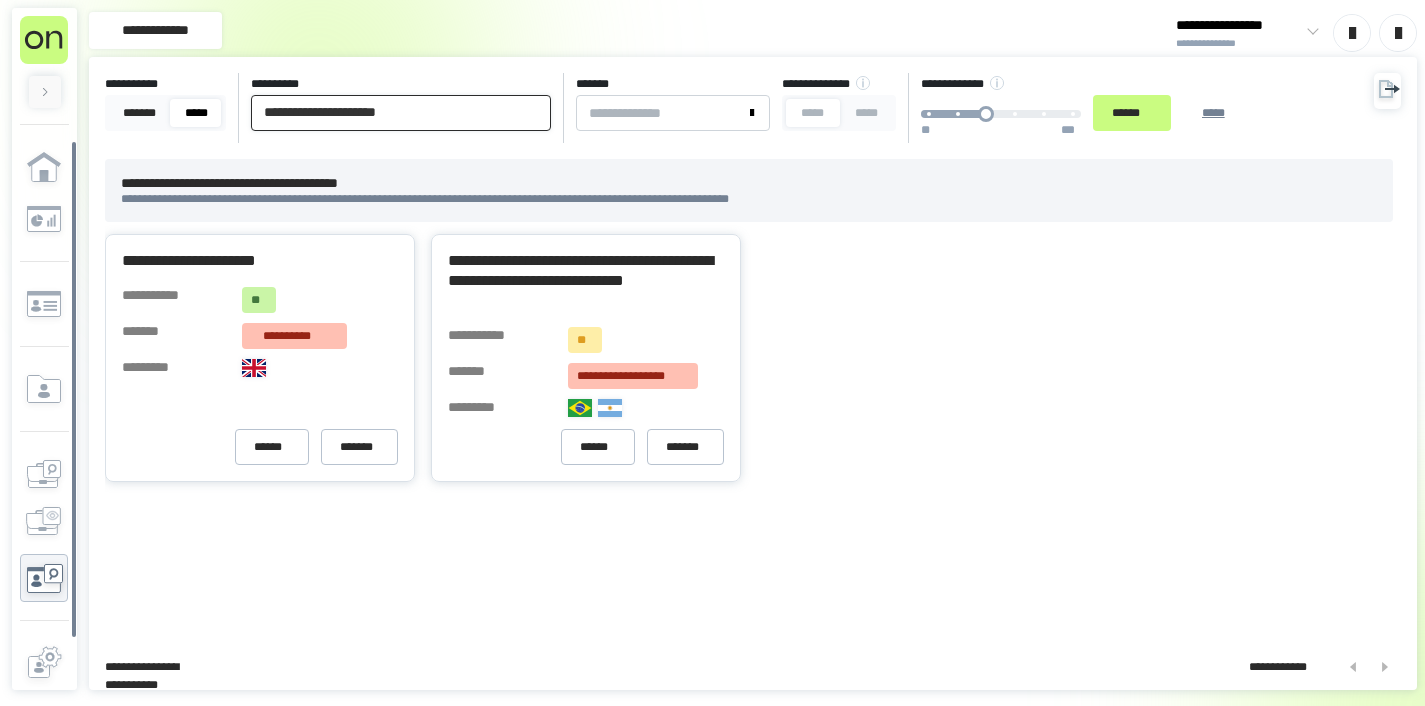 drag, startPoint x: 409, startPoint y: 115, endPoint x: 306, endPoint y: 106, distance: 103.392456 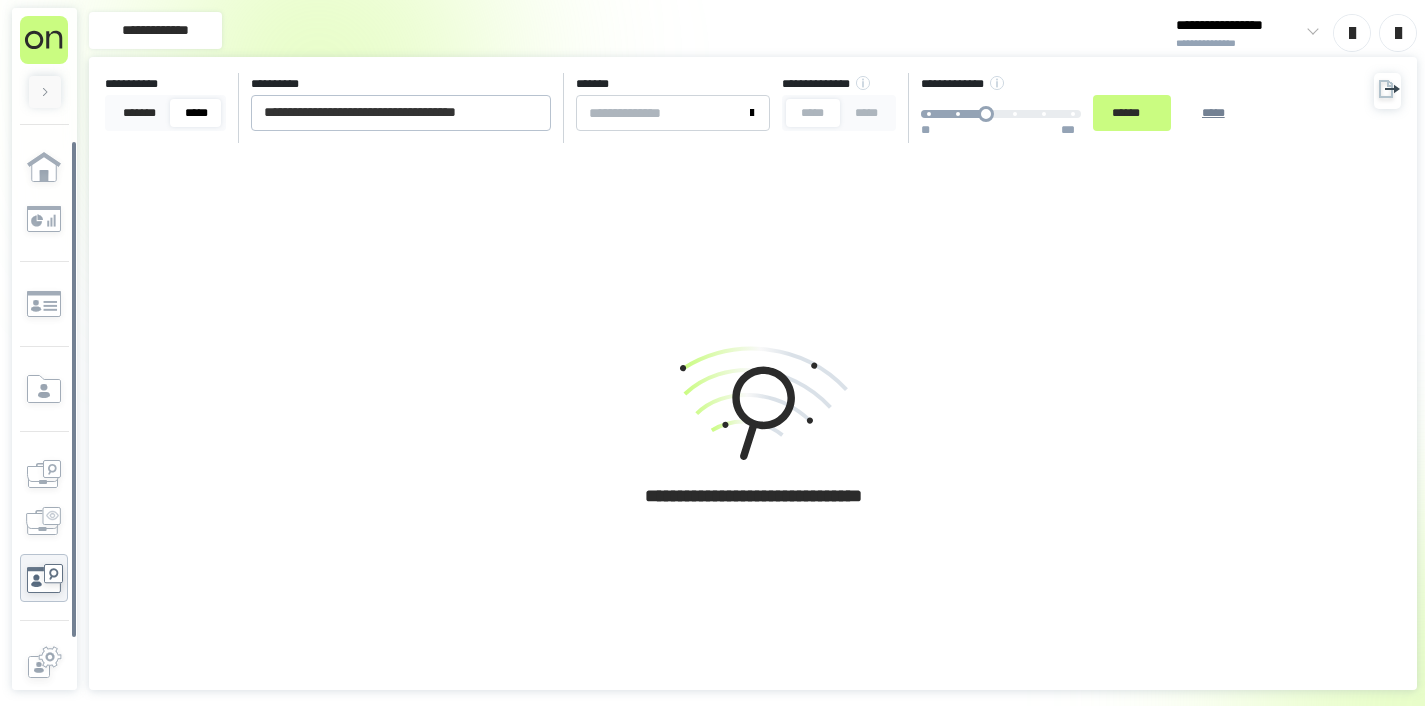 scroll, scrollTop: 0, scrollLeft: 0, axis: both 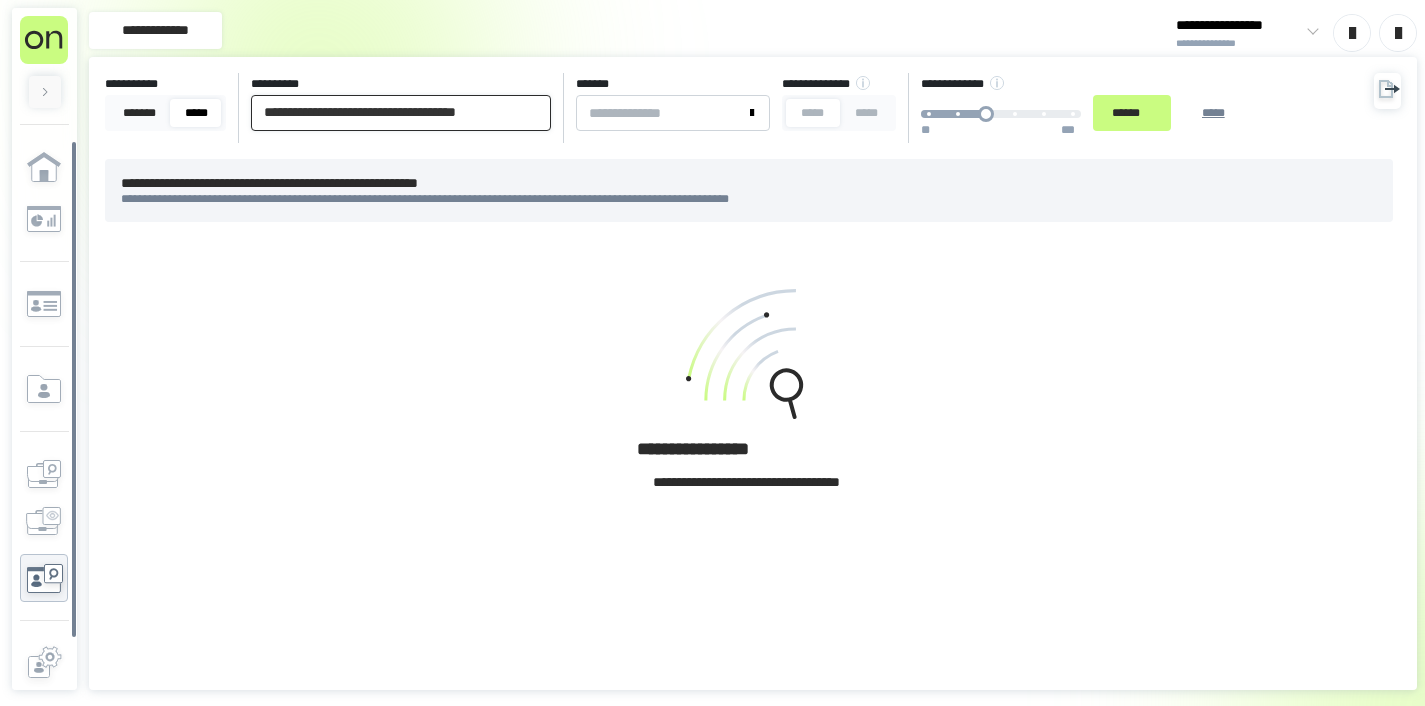 drag, startPoint x: 444, startPoint y: 112, endPoint x: 502, endPoint y: 114, distance: 58.034473 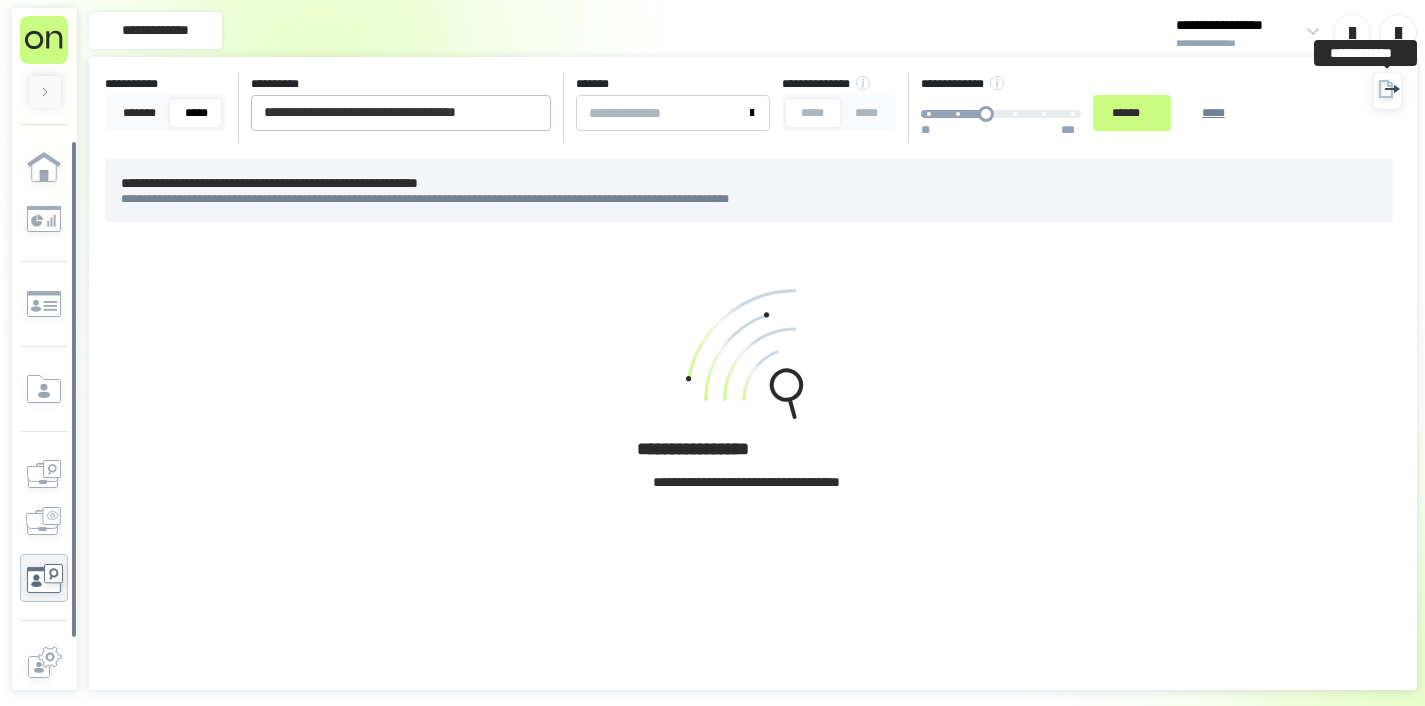 click 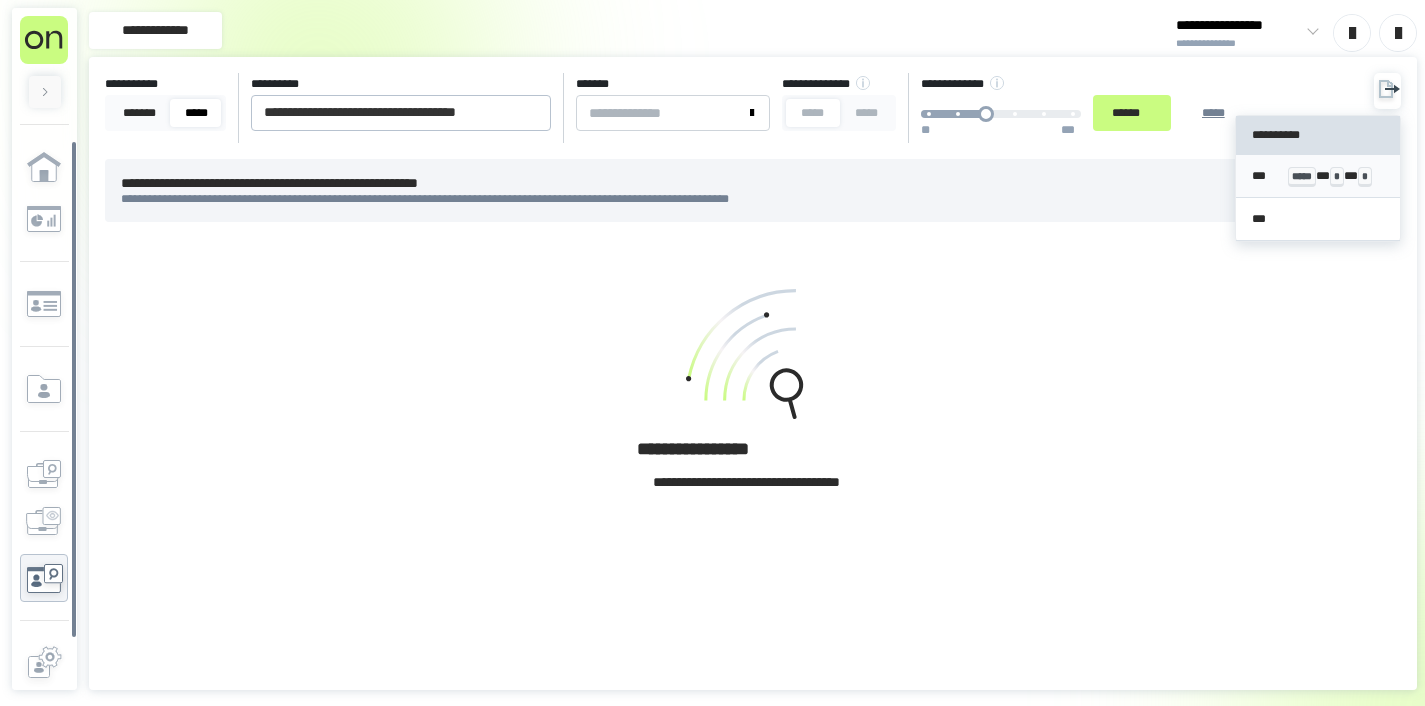 click on "*** ***** * * *   *" at bounding box center [1318, 176] 